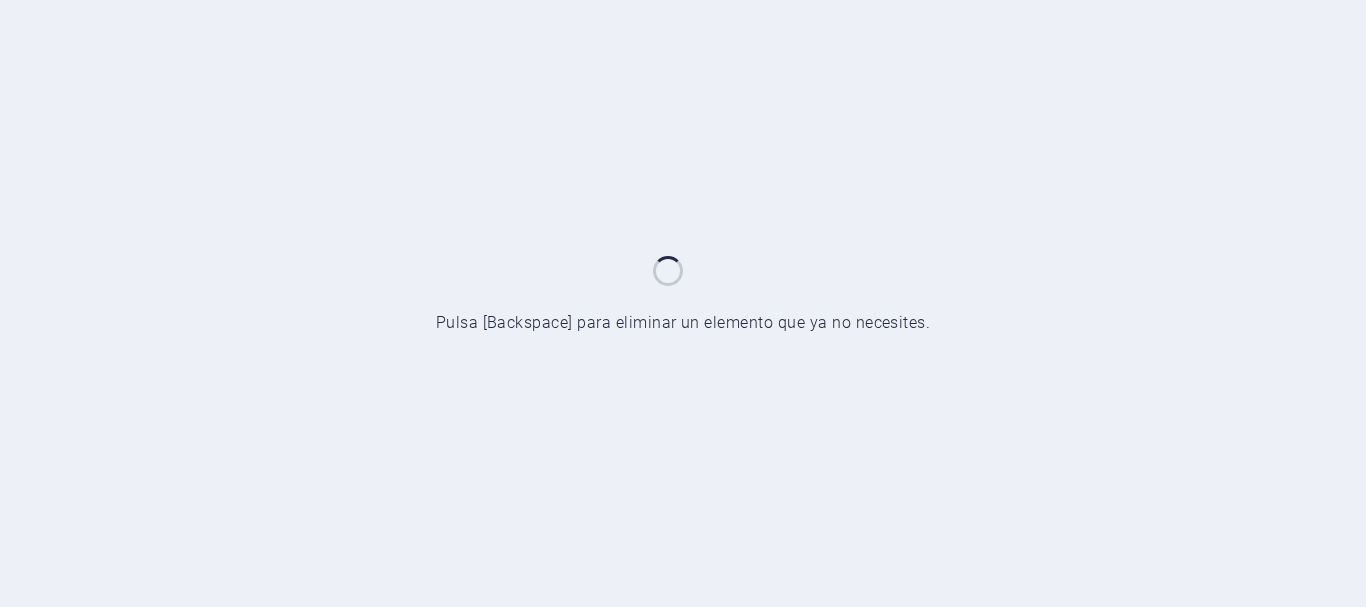 scroll, scrollTop: 0, scrollLeft: 0, axis: both 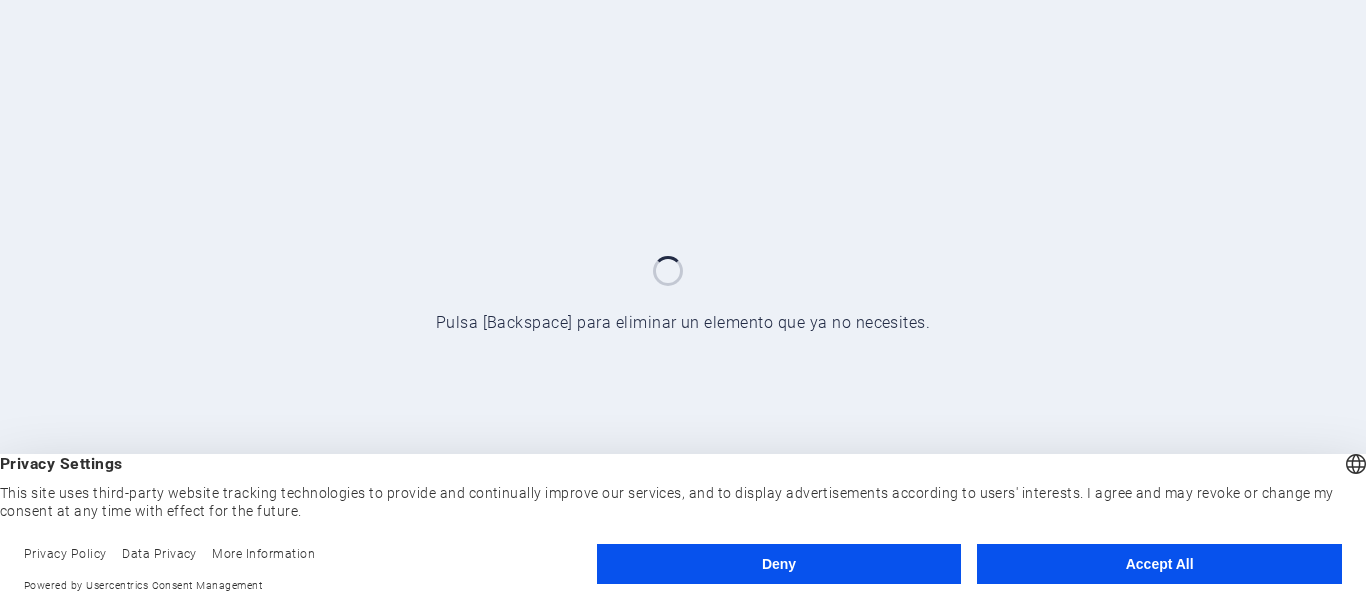 click on "Accept All" at bounding box center [1159, 564] 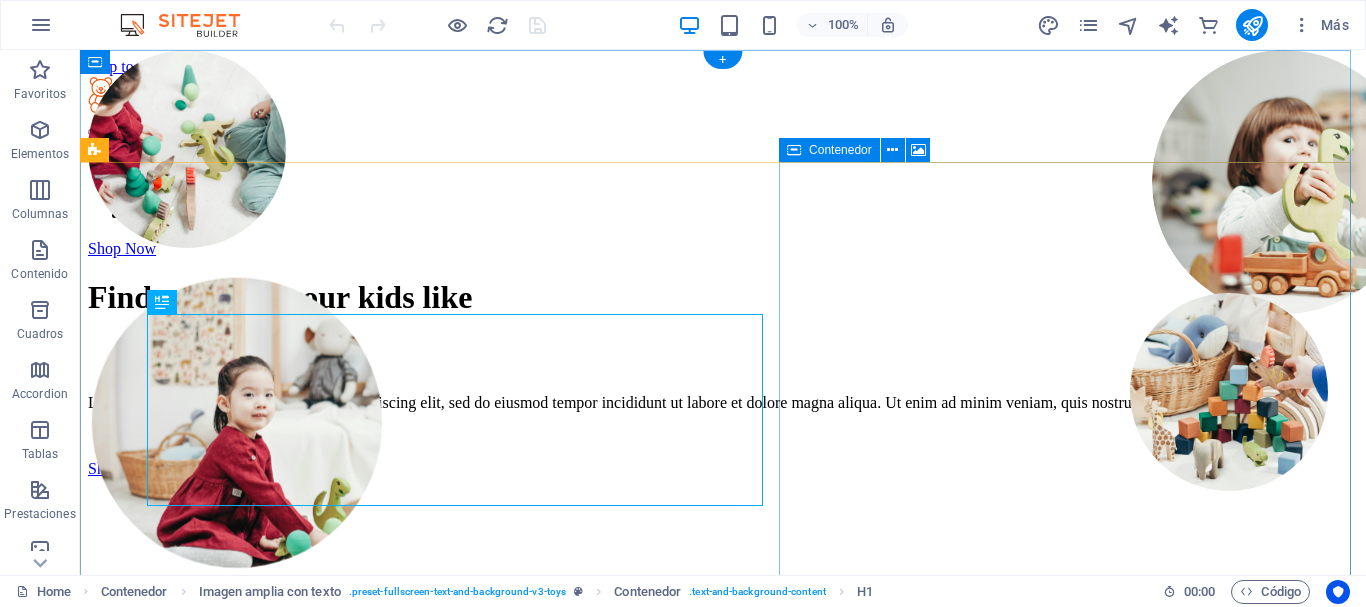 scroll, scrollTop: 0, scrollLeft: 0, axis: both 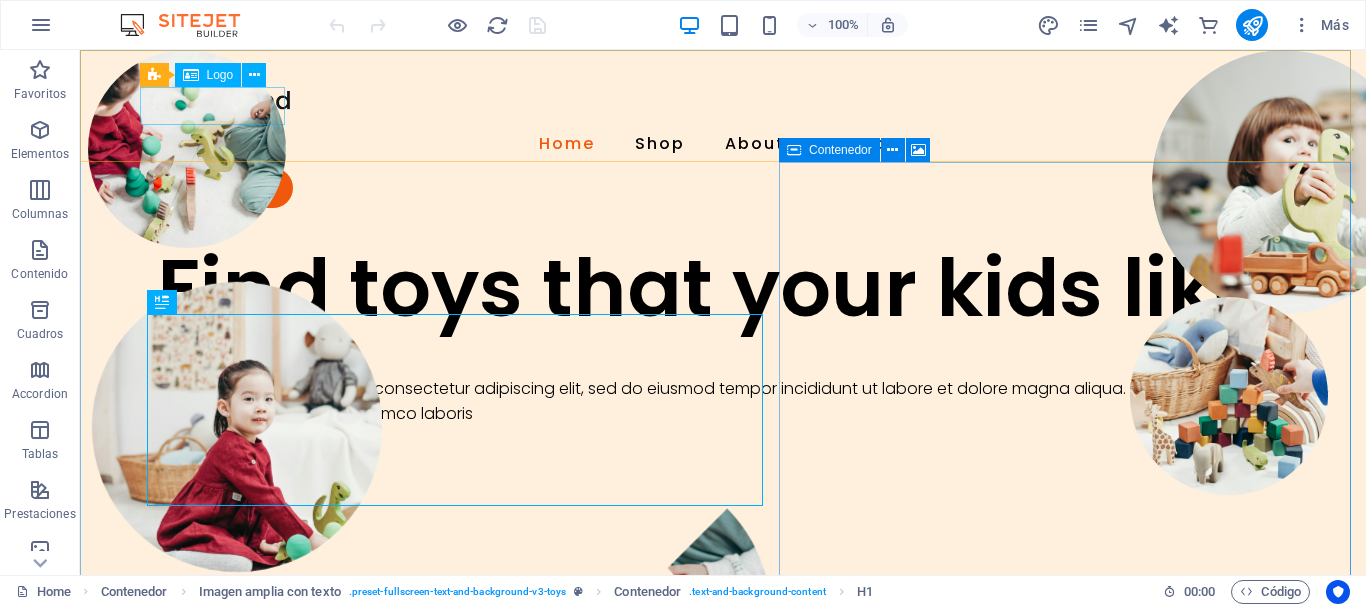 click on "Logo" at bounding box center [220, 75] 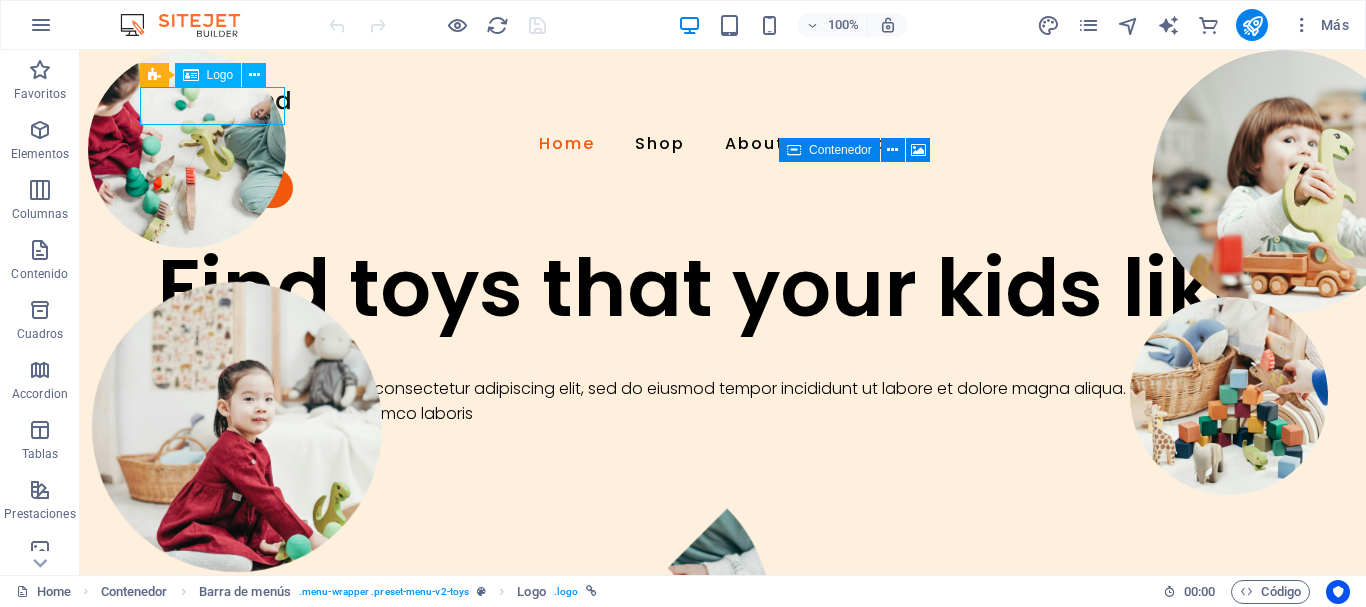 click on "Logo" at bounding box center (220, 75) 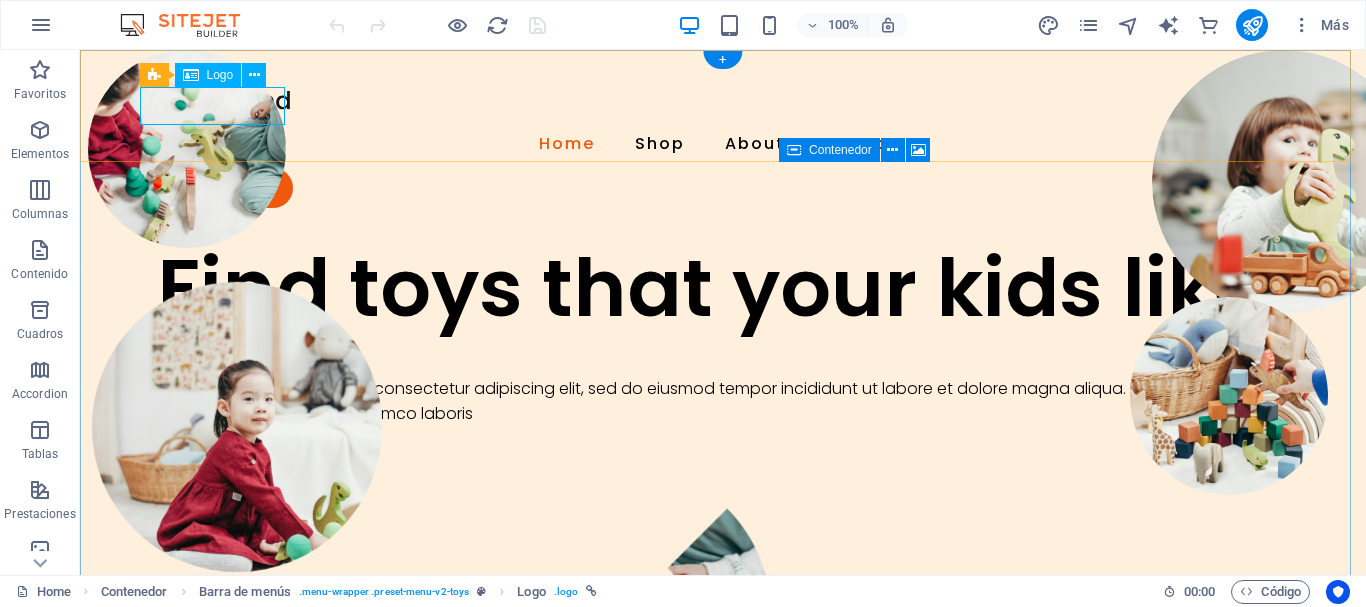 click at bounding box center [723, 101] 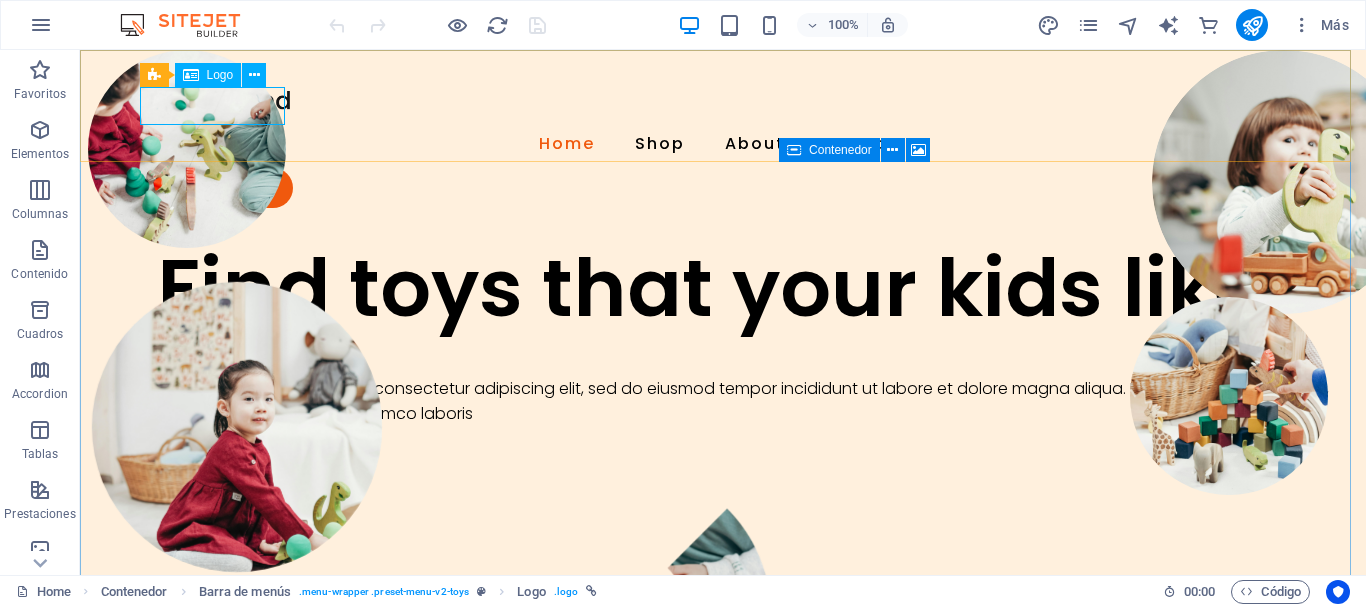 click at bounding box center [191, 75] 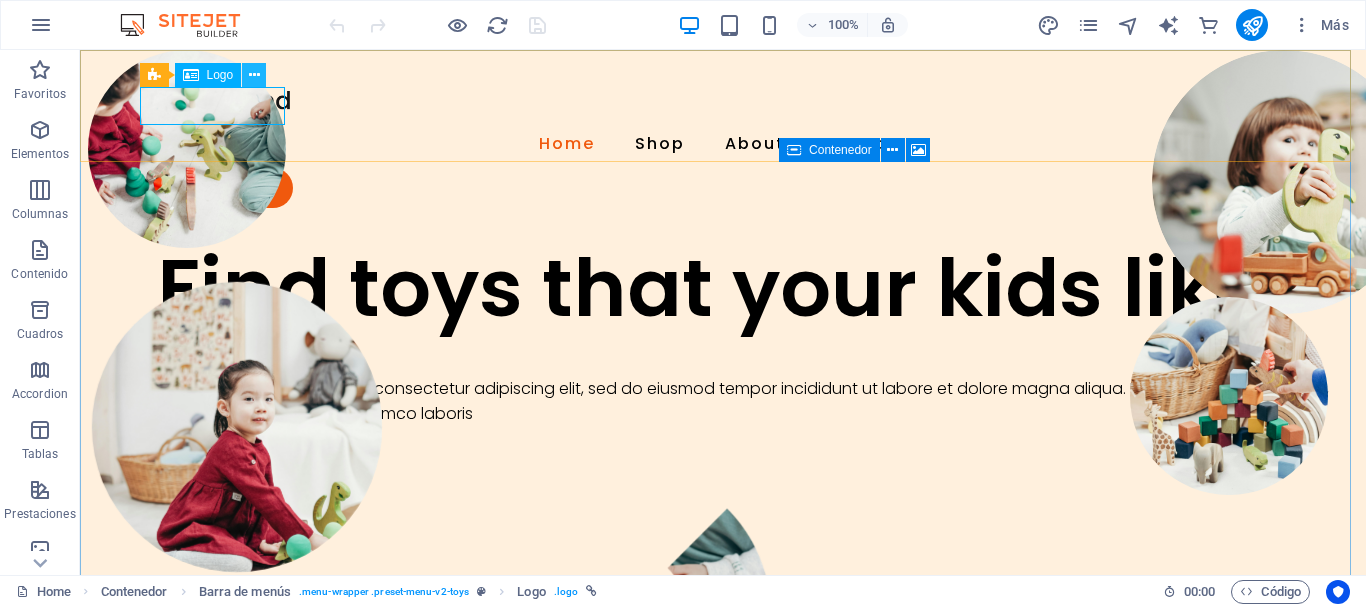 click at bounding box center [254, 75] 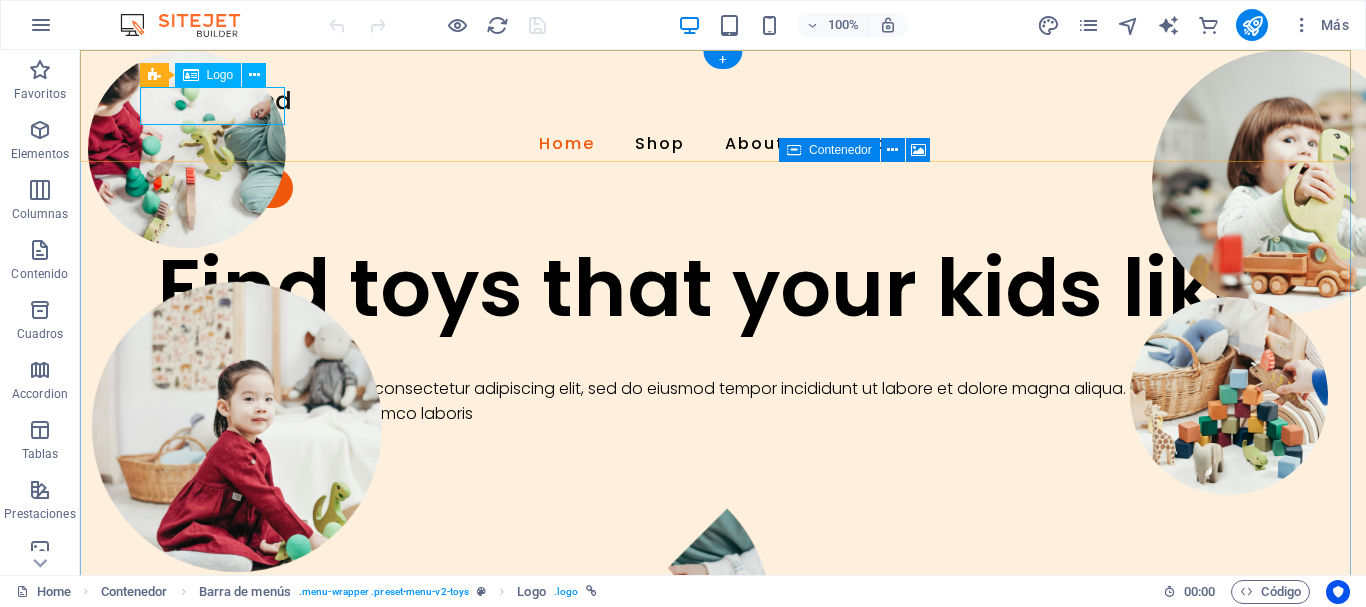 click at bounding box center (723, 101) 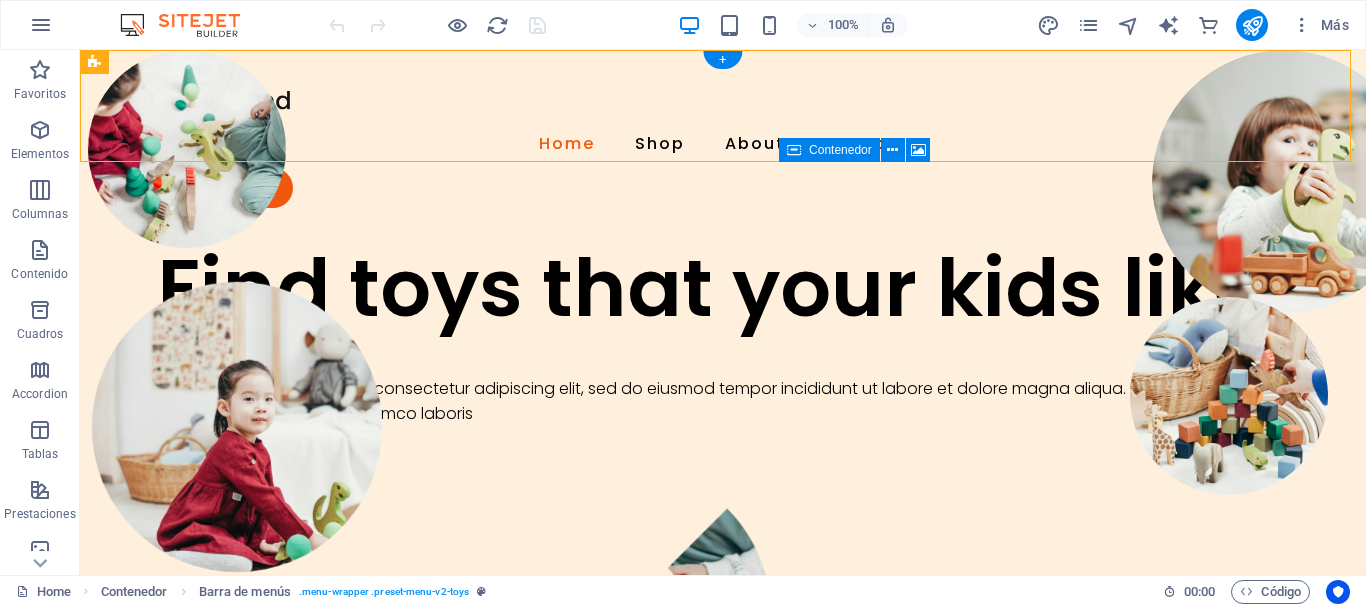 click at bounding box center (723, 101) 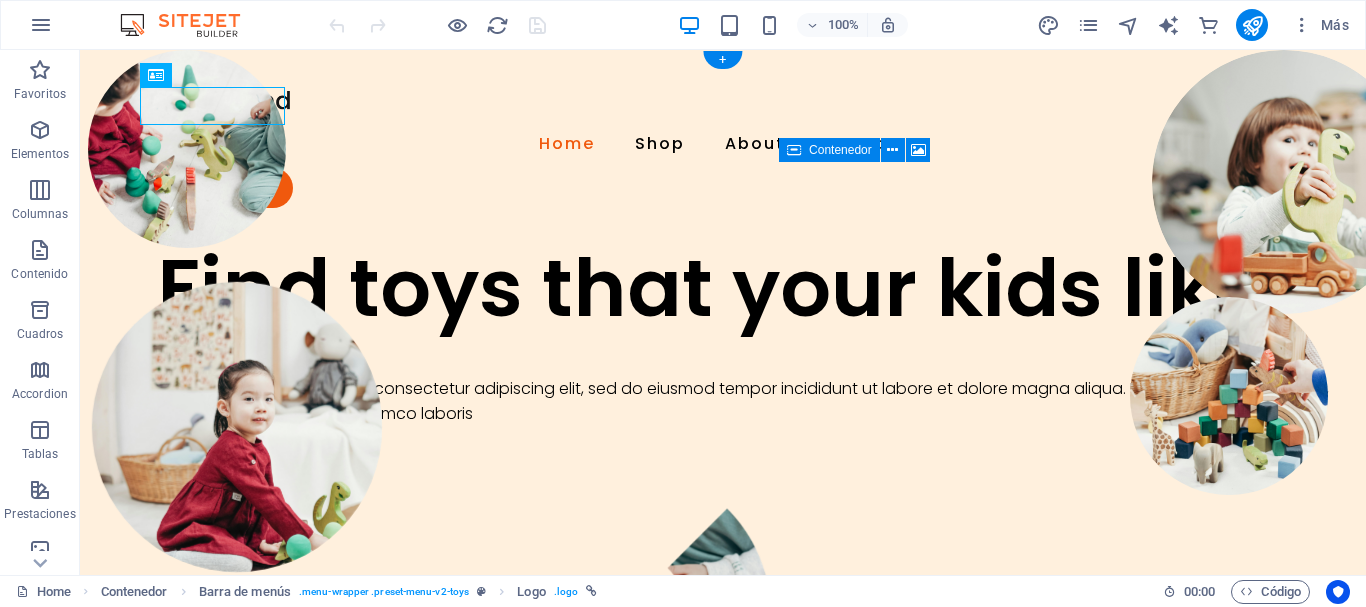 click at bounding box center [723, 101] 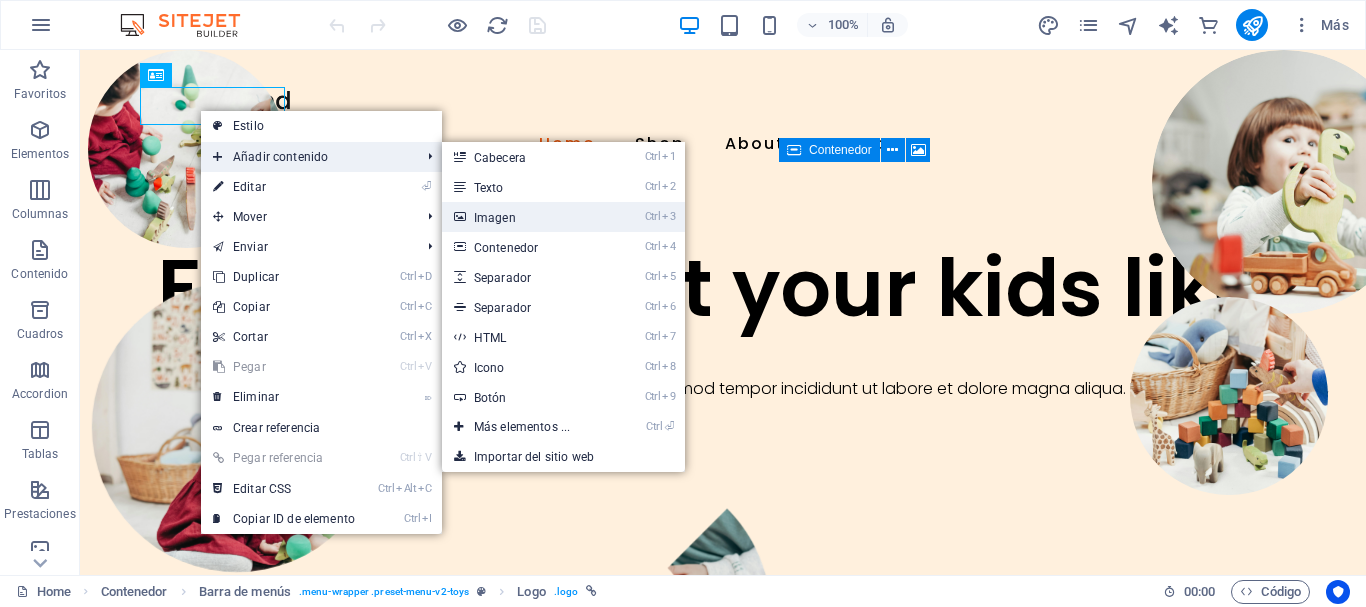 click on "Ctrl 3  Imagen" at bounding box center (526, 217) 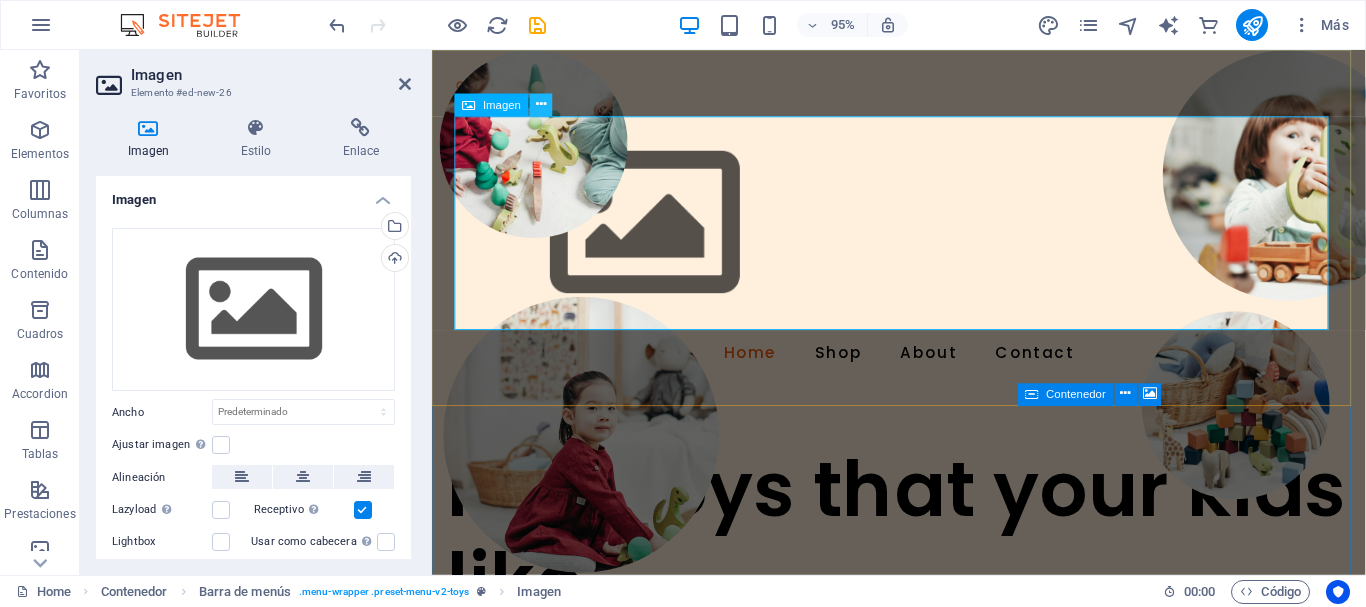click at bounding box center (541, 104) 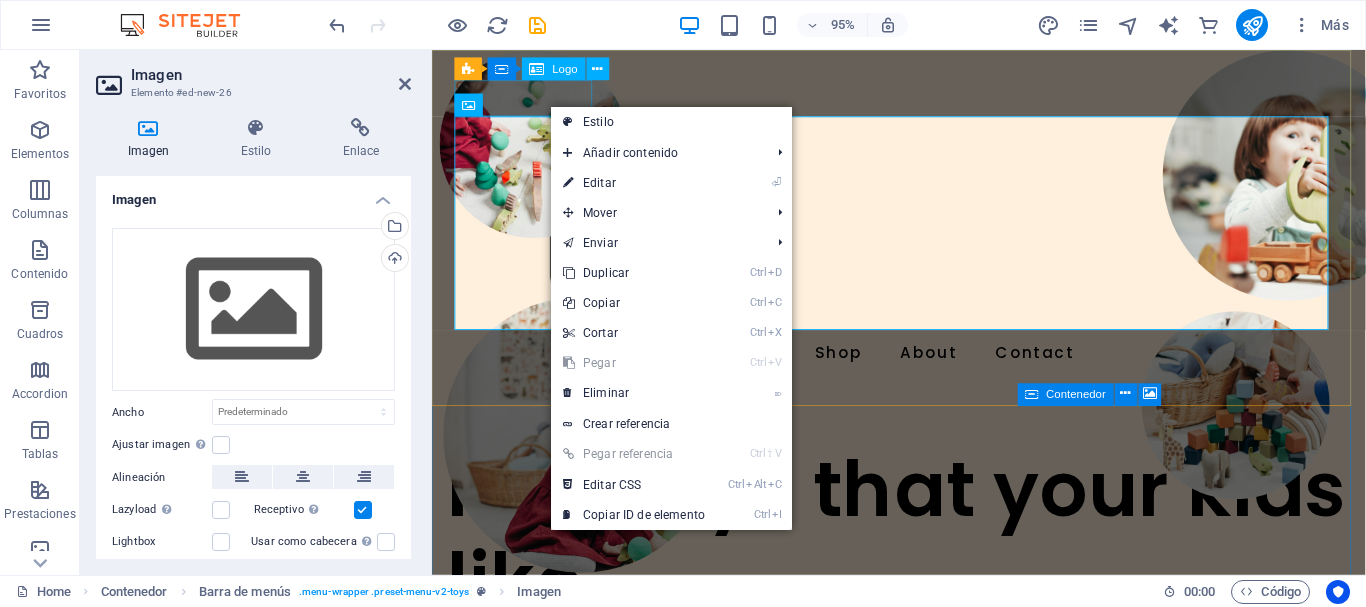 click on "Logo" at bounding box center [553, 69] 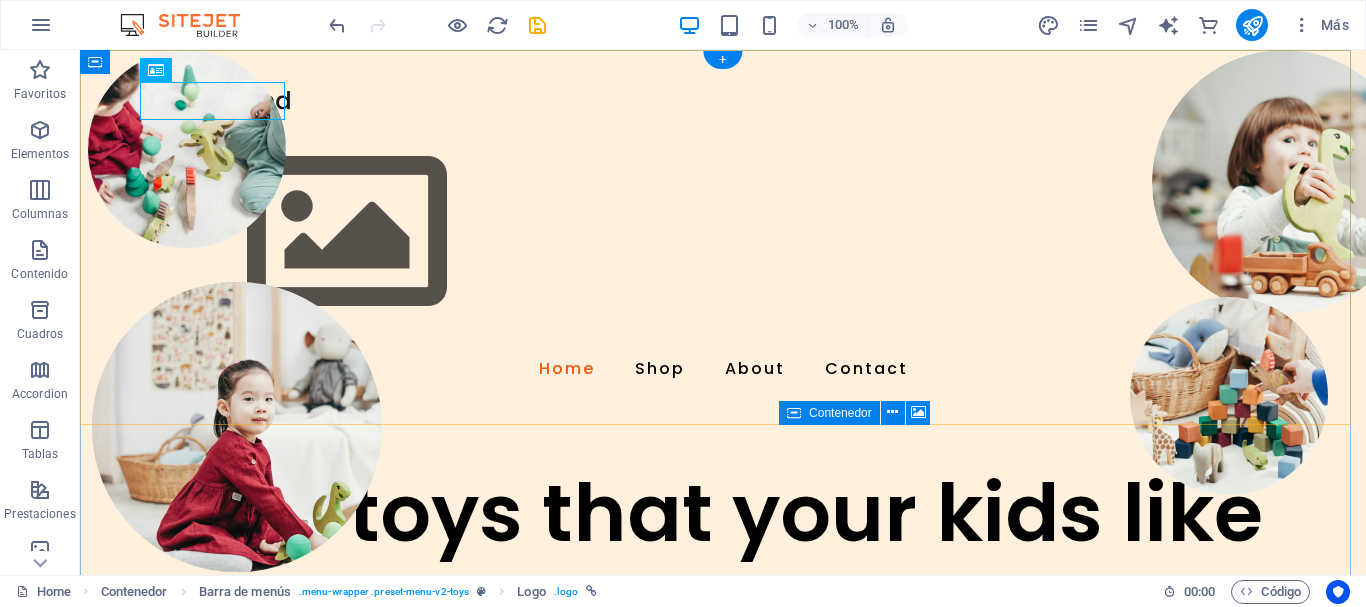 click on "Home Shop About Contact Shop Now" at bounding box center (723, 257) 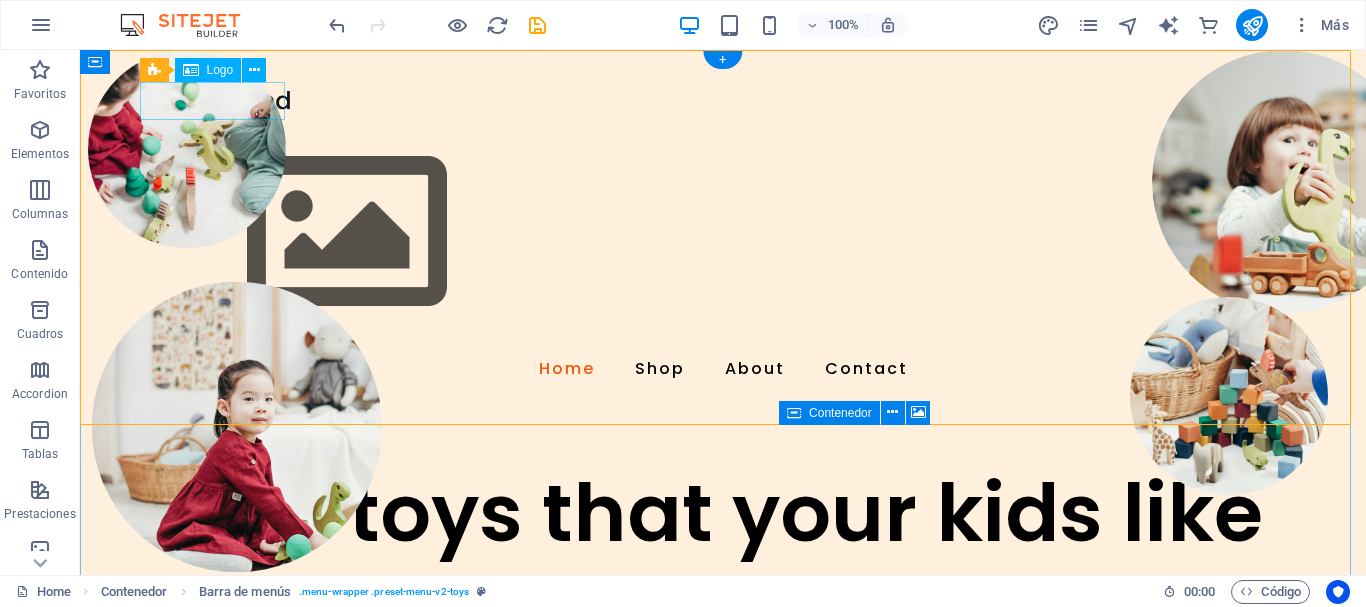 click at bounding box center [723, 101] 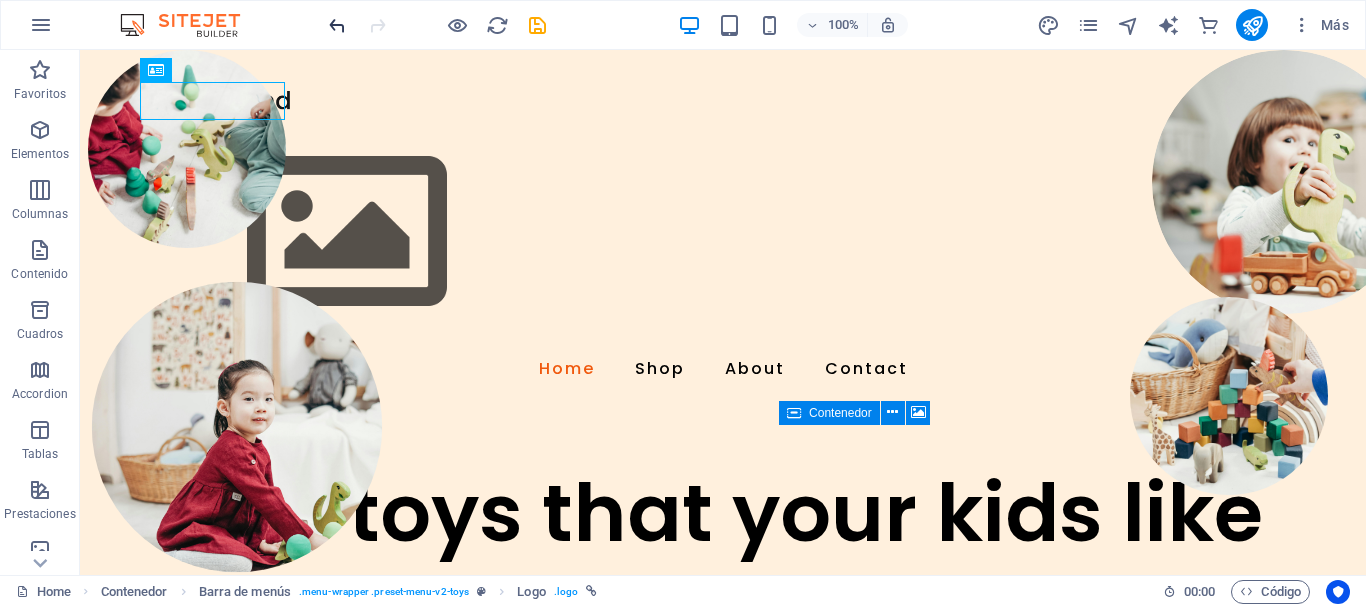 click at bounding box center [337, 25] 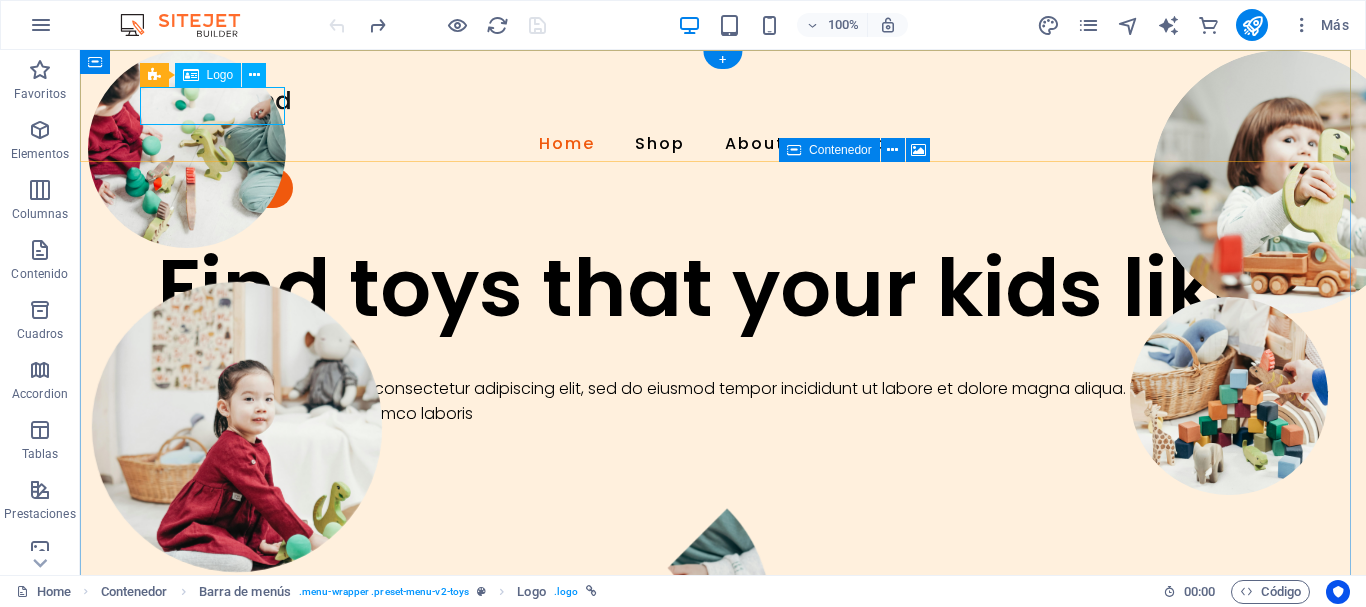 click at bounding box center [723, 101] 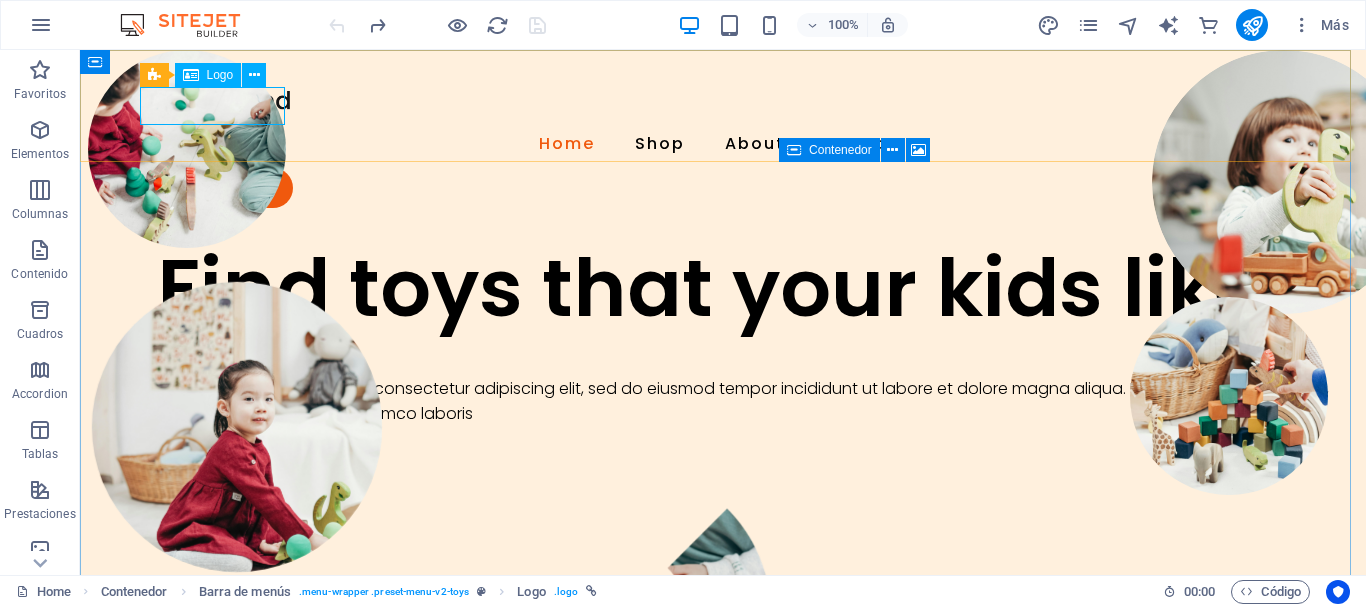 click on "Logo" at bounding box center (220, 75) 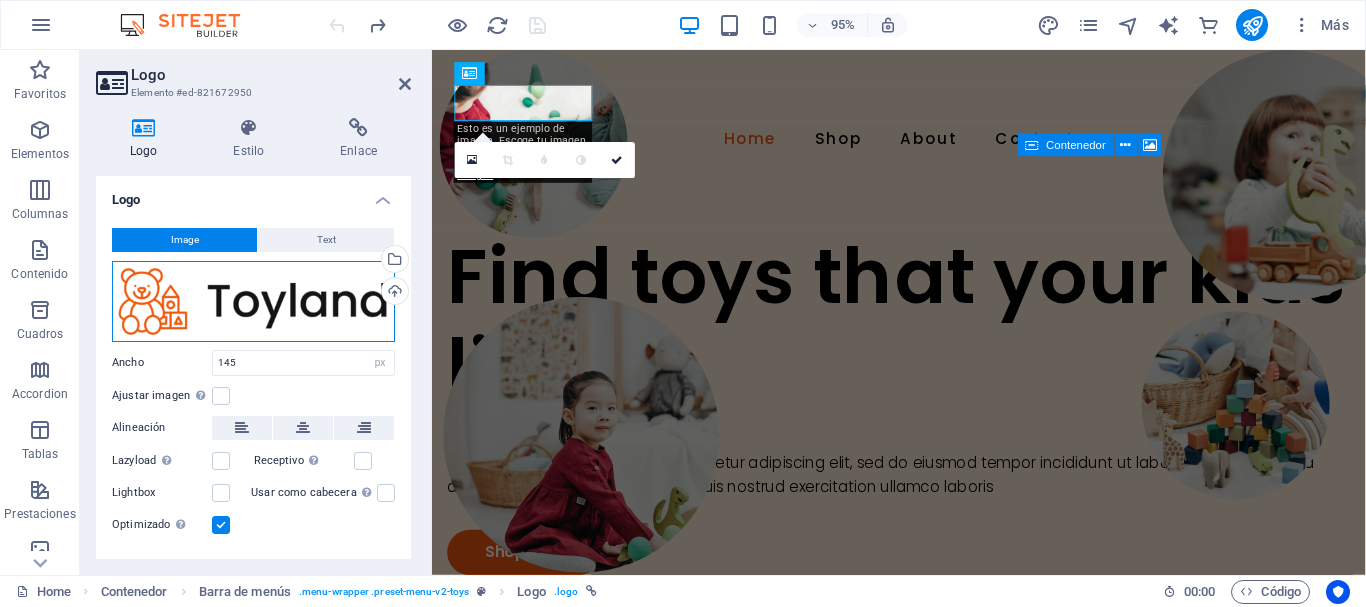 click on "Arrastra archivos aquí, haz clic para escoger archivos o  selecciona archivos de Archivos o de nuestra galería gratuita de fotos y vídeos" at bounding box center (253, 301) 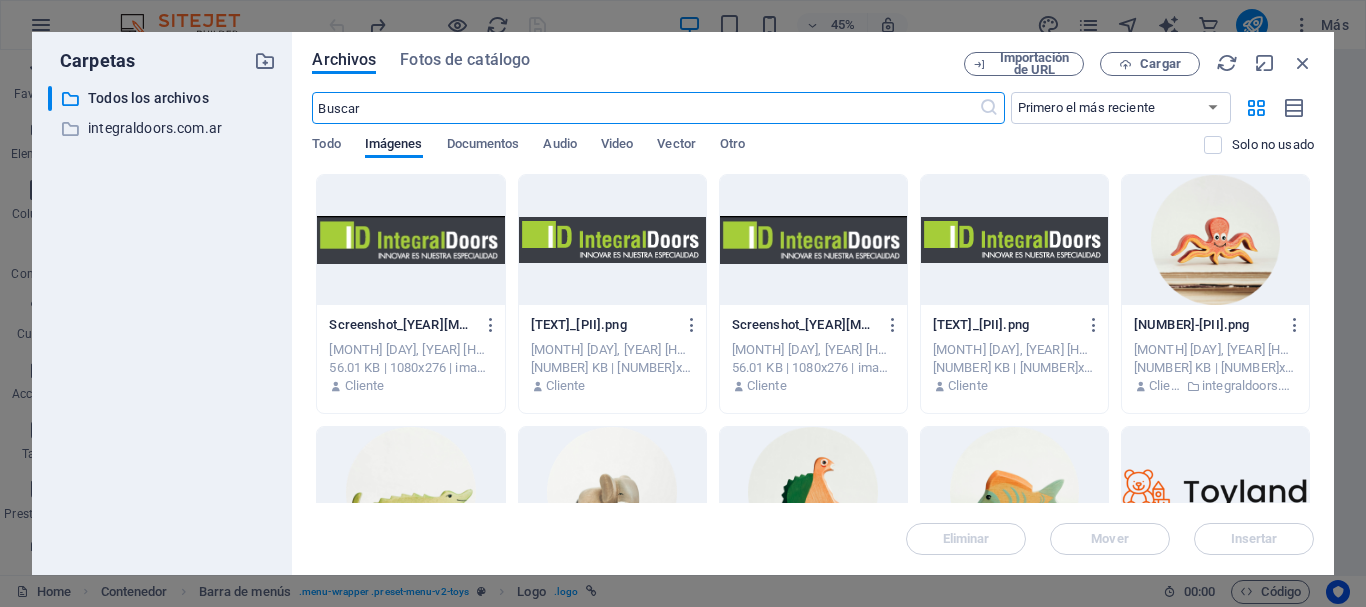 click at bounding box center (410, 240) 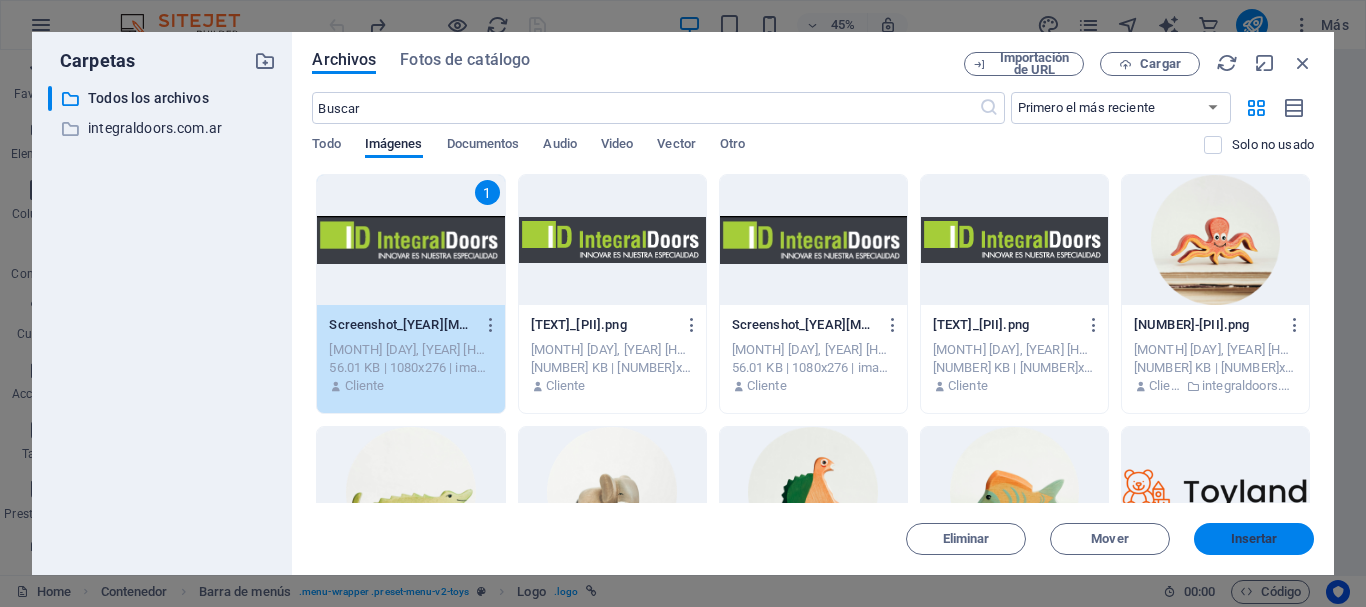 click on "Insertar" at bounding box center (1254, 539) 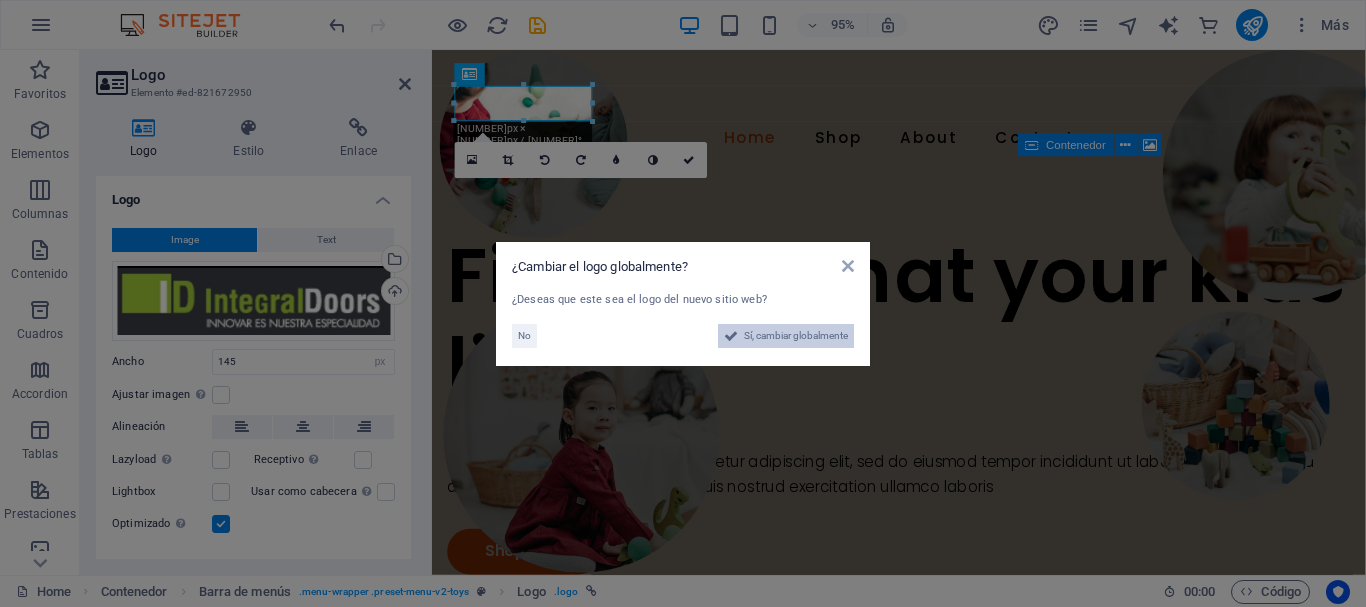 click on "Sí, cambiar globalmente" at bounding box center [796, 336] 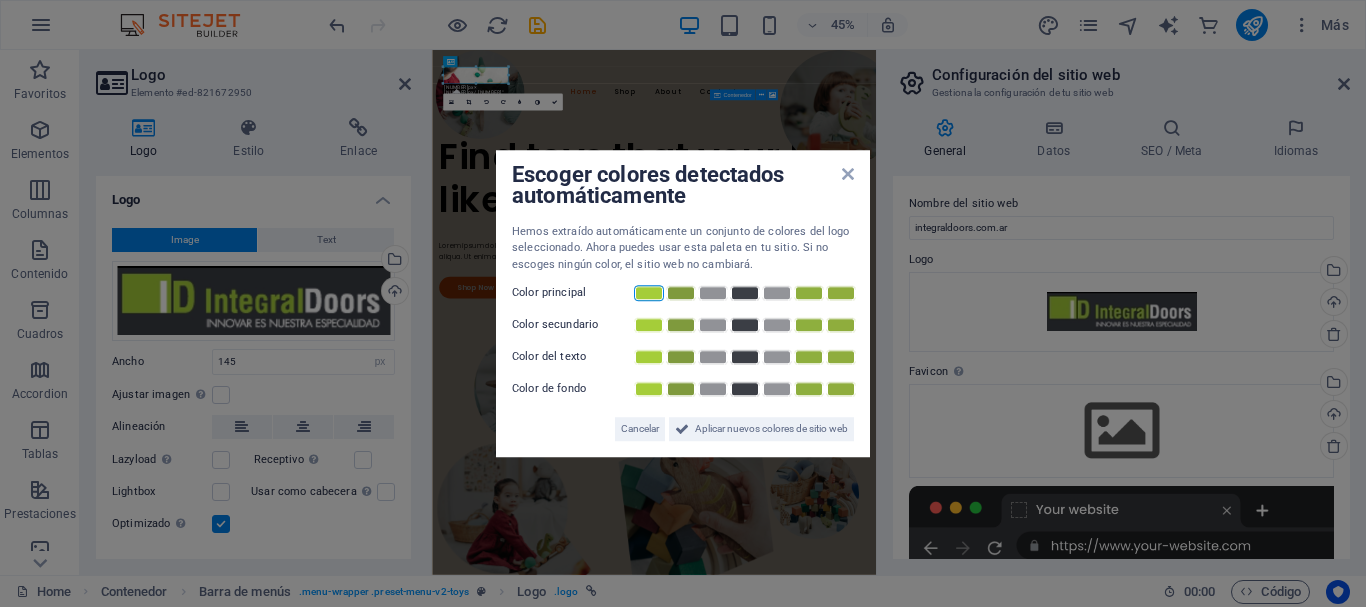 click at bounding box center (649, 293) 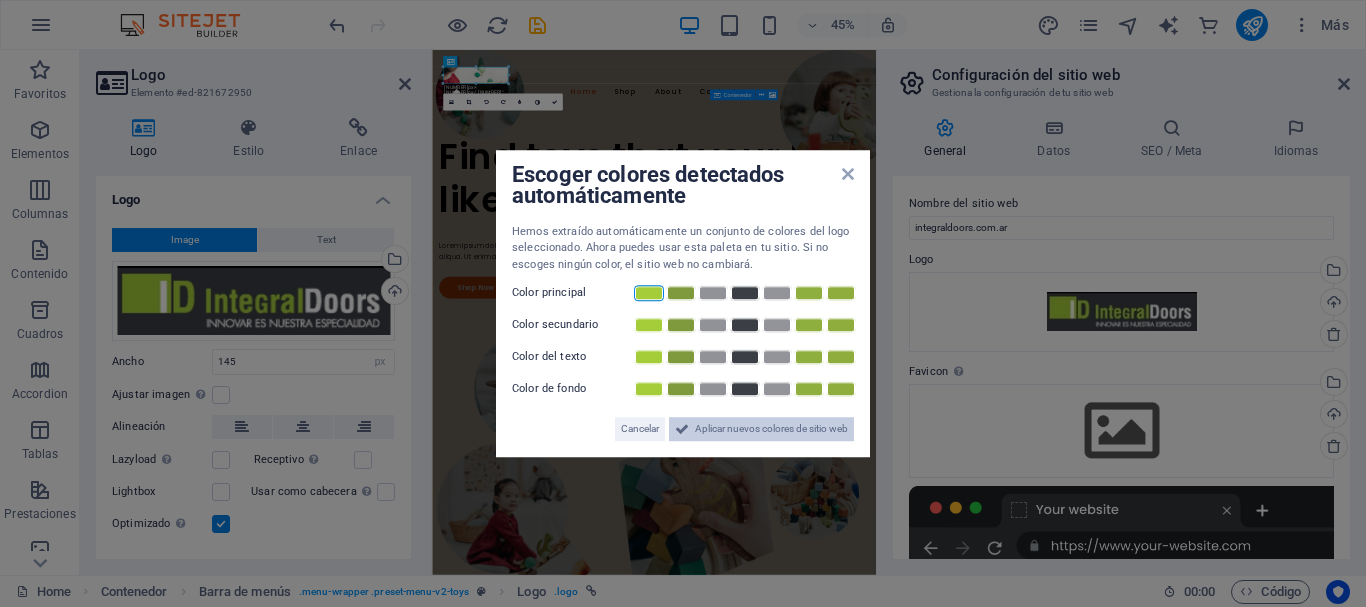 click on "Aplicar nuevos colores de sitio web" at bounding box center (771, 429) 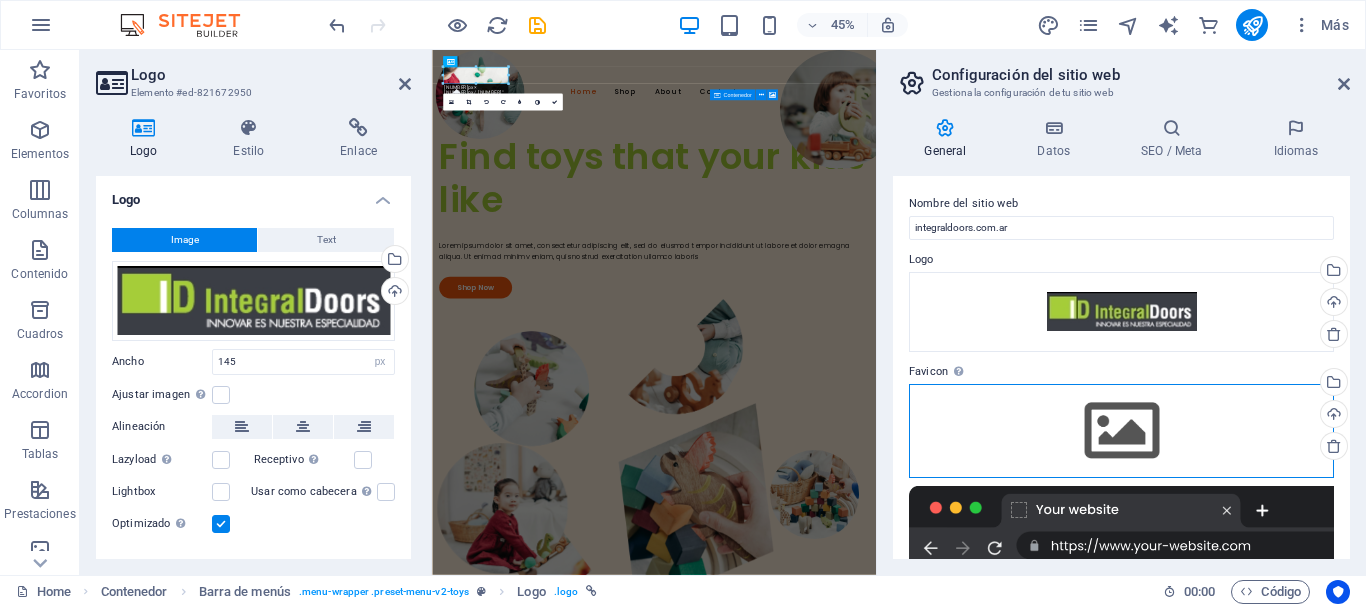 click on "Arrastra archivos aquí, haz clic para escoger archivos o  selecciona archivos de Archivos o de nuestra galería gratuita de fotos y vídeos" at bounding box center (1121, 431) 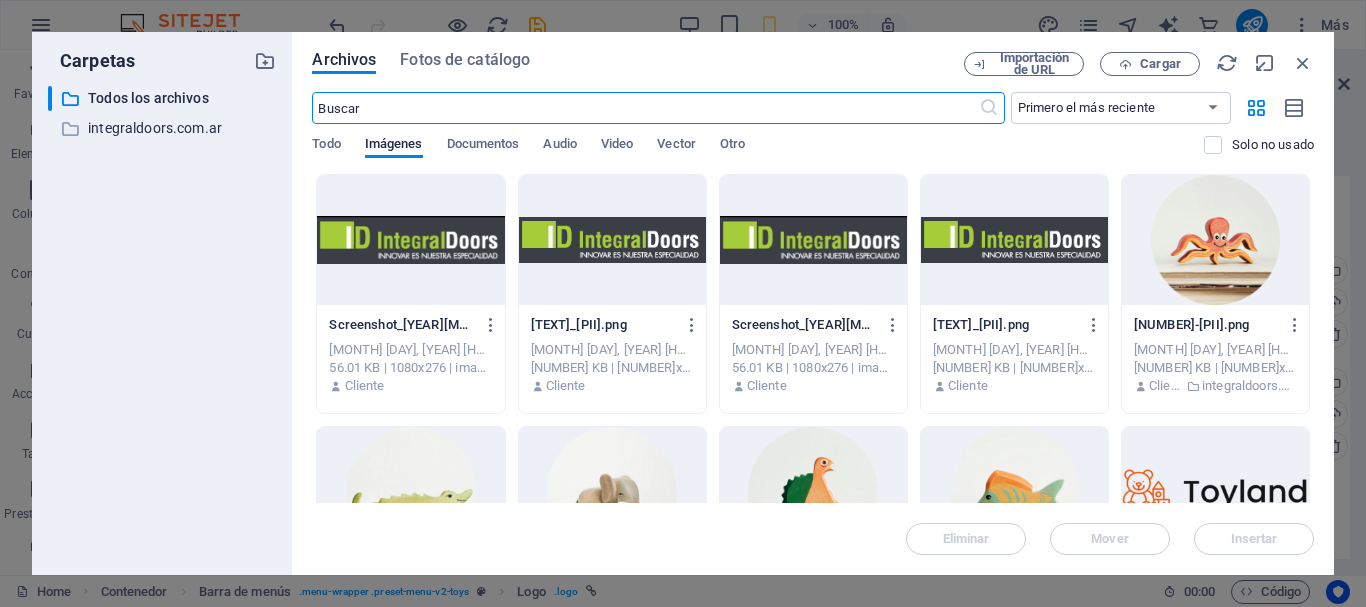 click at bounding box center (410, 240) 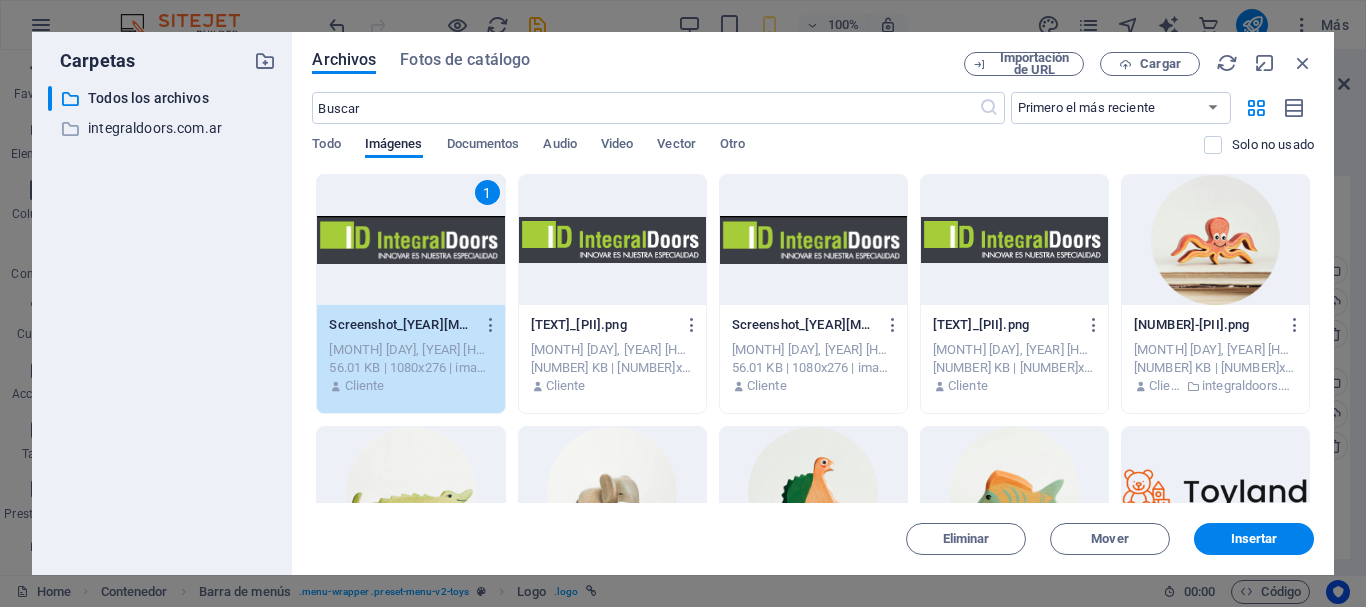 click on "Insertar" at bounding box center (1254, 539) 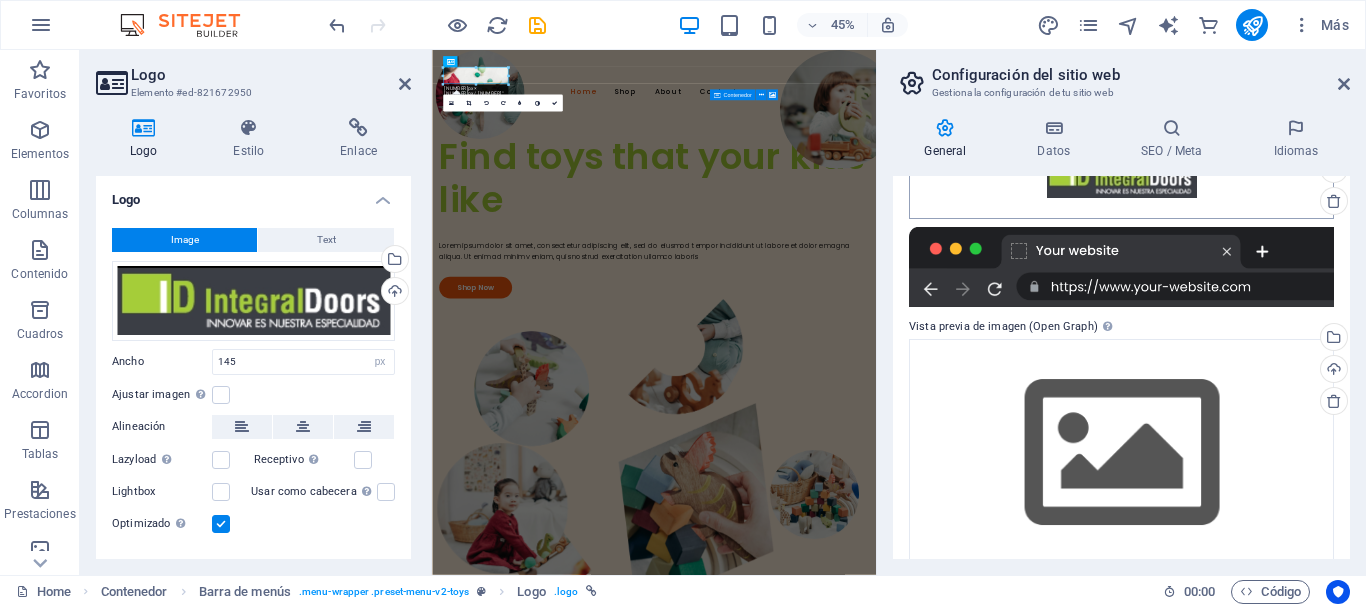 scroll, scrollTop: 270, scrollLeft: 0, axis: vertical 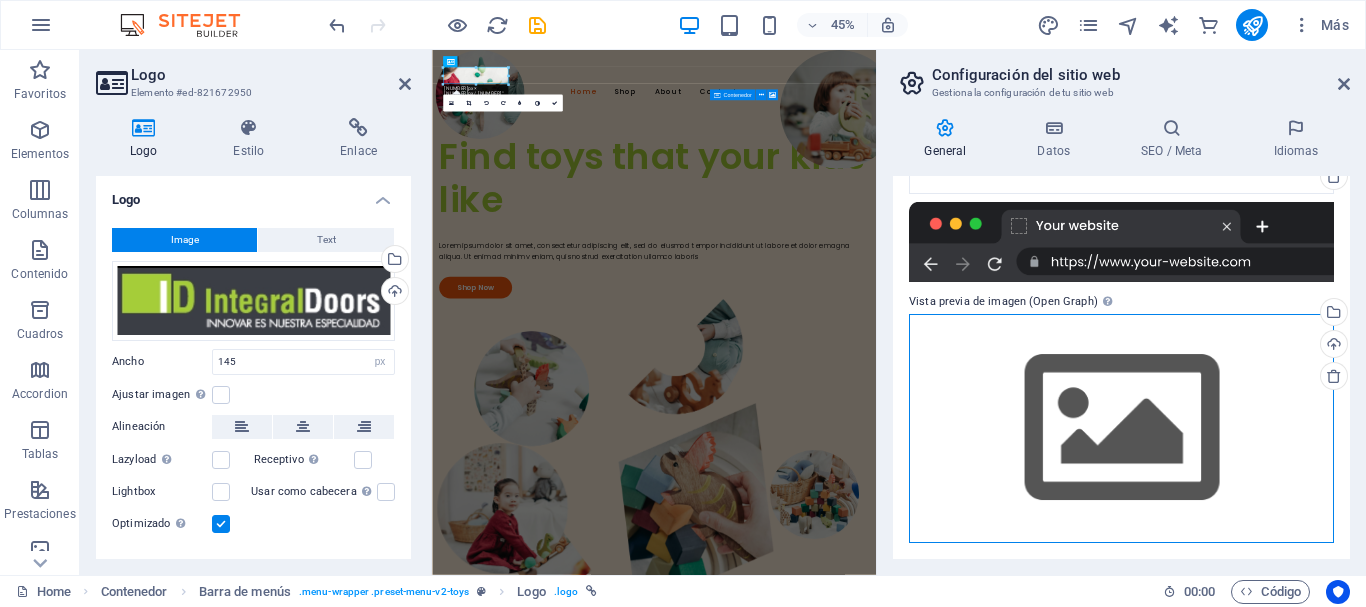 click on "Arrastra archivos aquí, haz clic para escoger archivos o  selecciona archivos de Archivos o de nuestra galería gratuita de fotos y vídeos" at bounding box center (1121, 428) 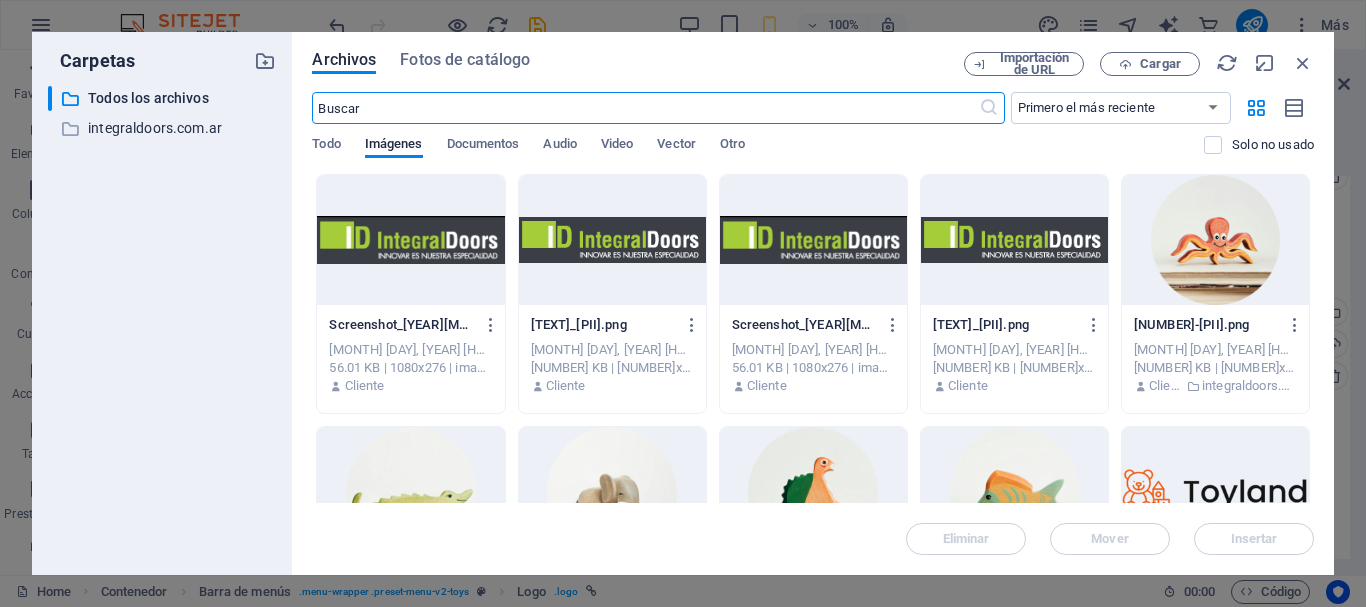 click at bounding box center (410, 240) 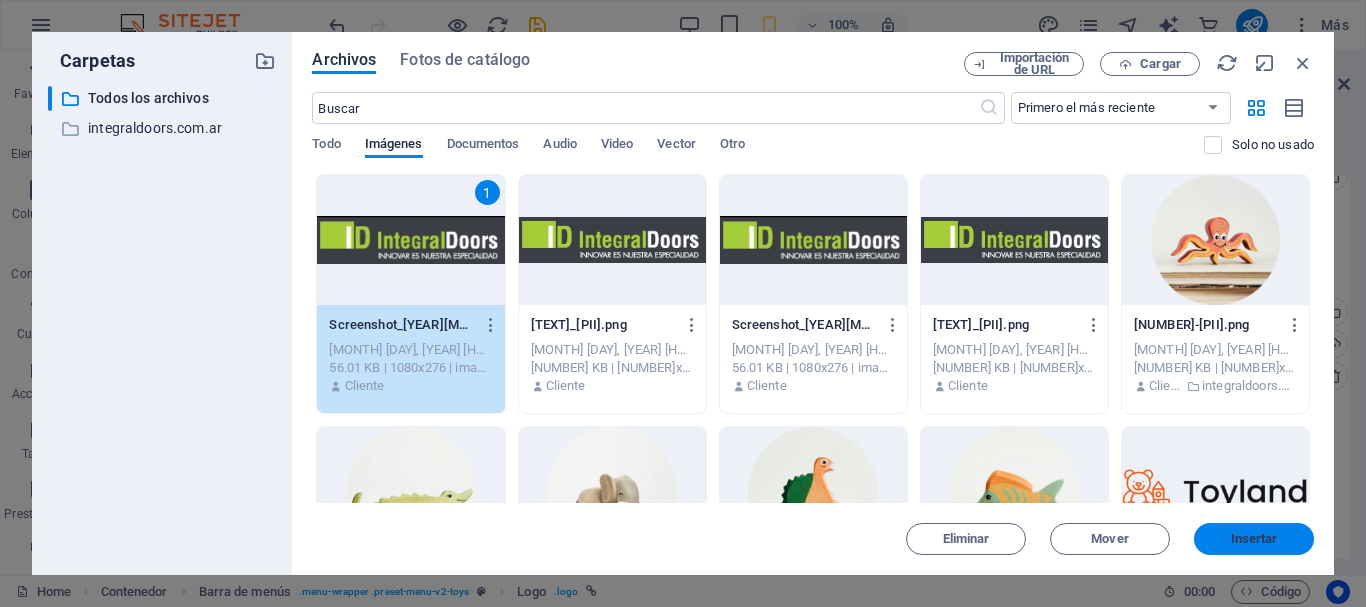 click on "Insertar" at bounding box center [1254, 539] 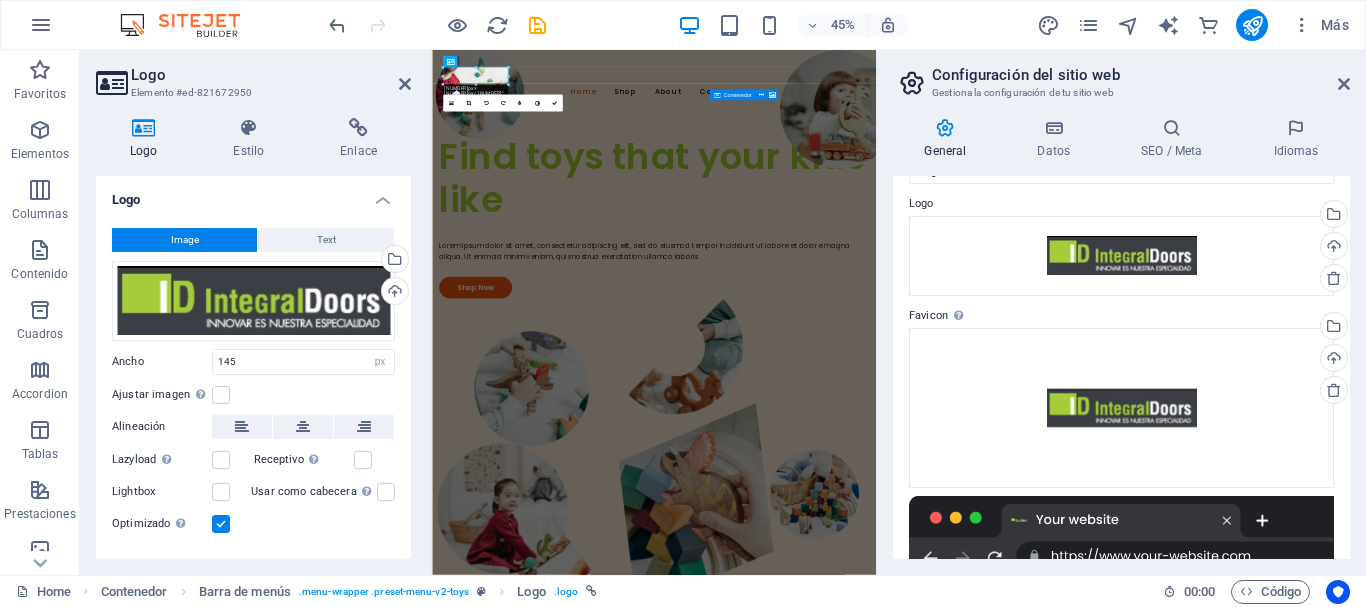 scroll, scrollTop: 0, scrollLeft: 0, axis: both 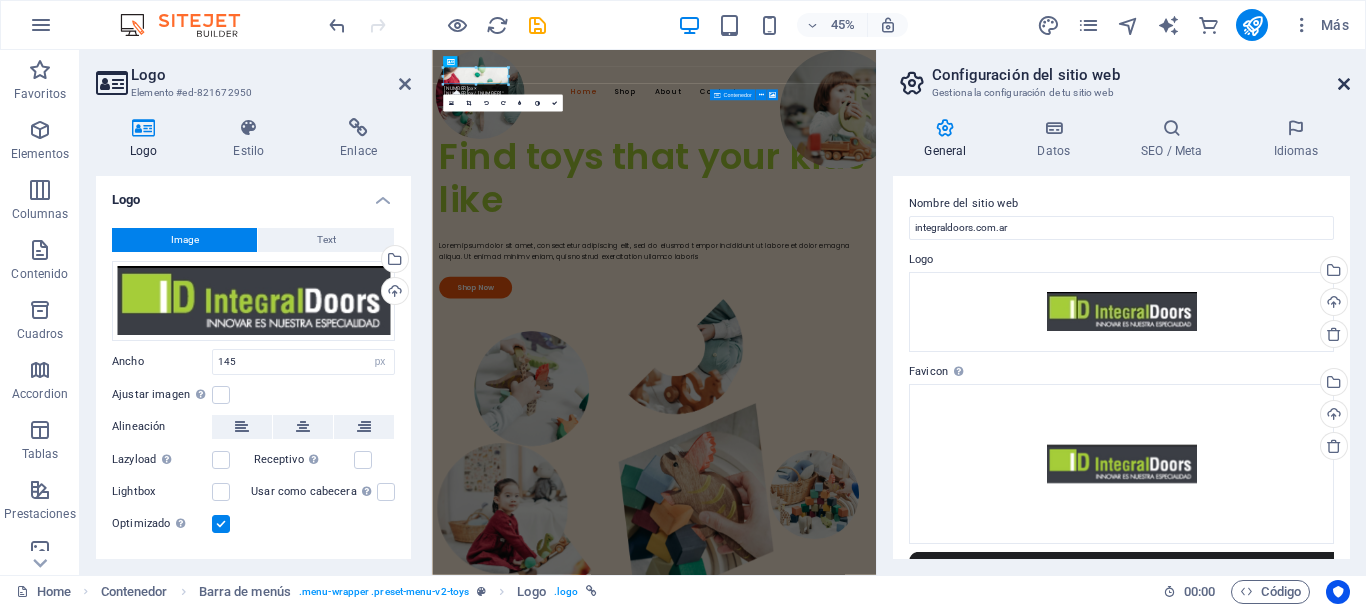 click at bounding box center [1344, 84] 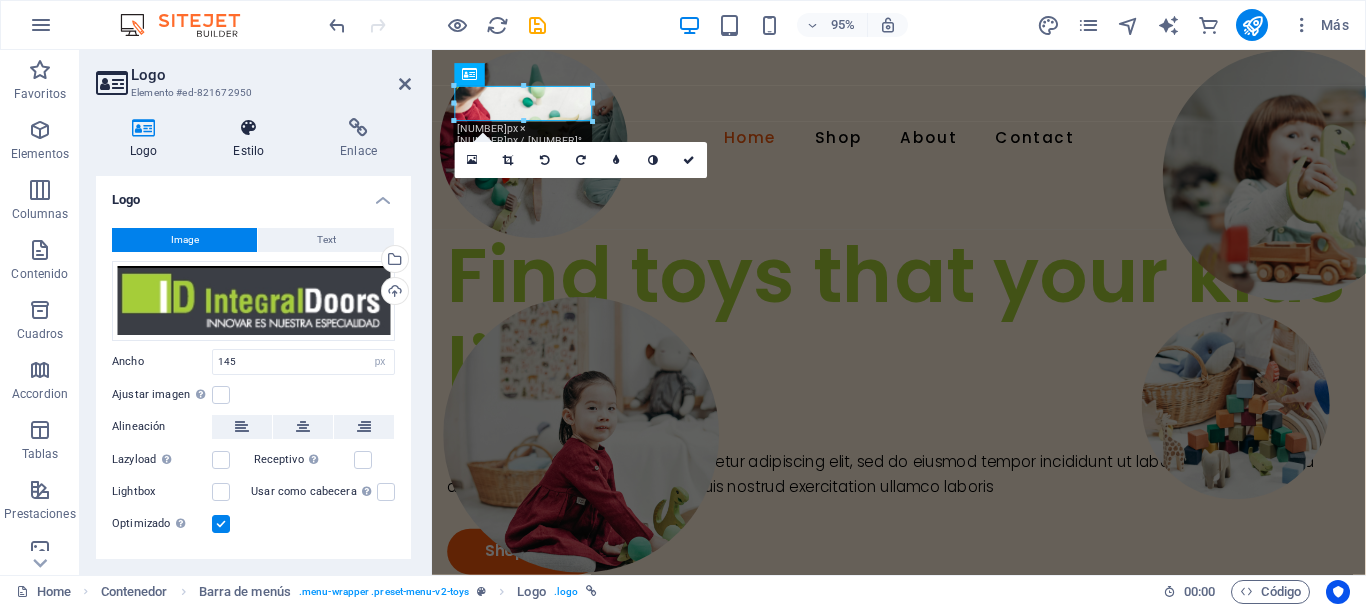 click on "Estilo" at bounding box center [252, 139] 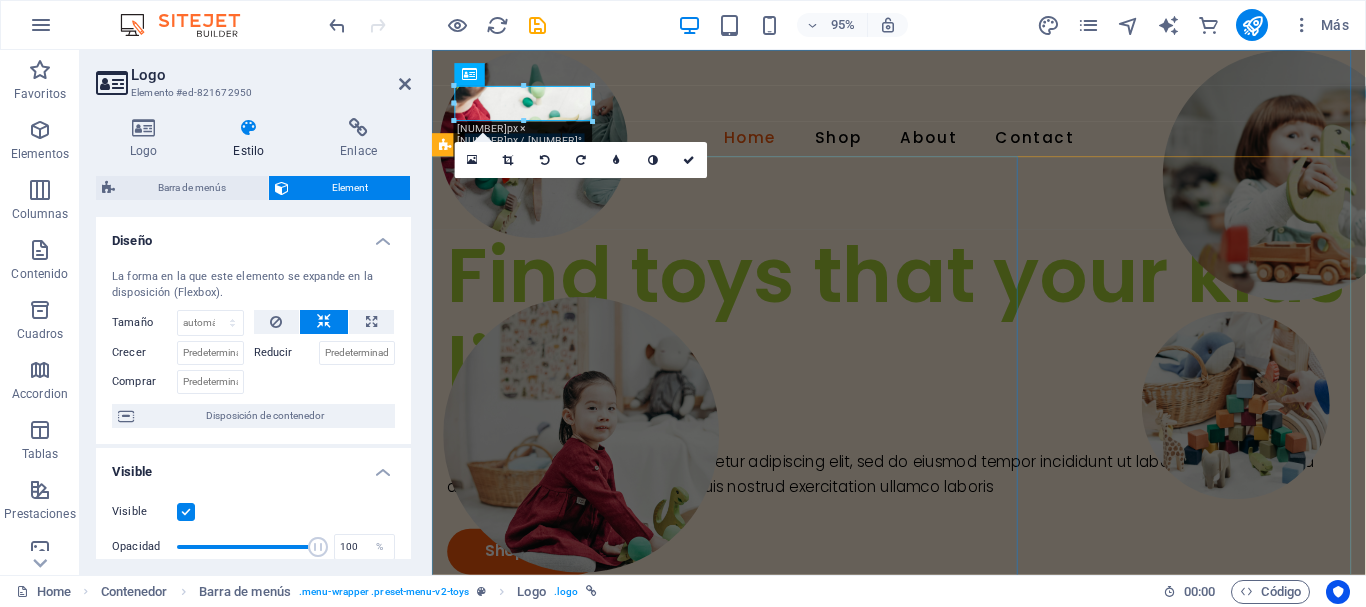 click on "Find toys that your kids like Lorem ipsum dolor sit amet, consectetur adipiscing elit, sed do eiusmod tempor incididunt ut labore et dolore magna aliqua. Ut enim ad minim veniam, quis nostrud exercitation ullamco laboris  Shop Now" at bounding box center [923, 420] 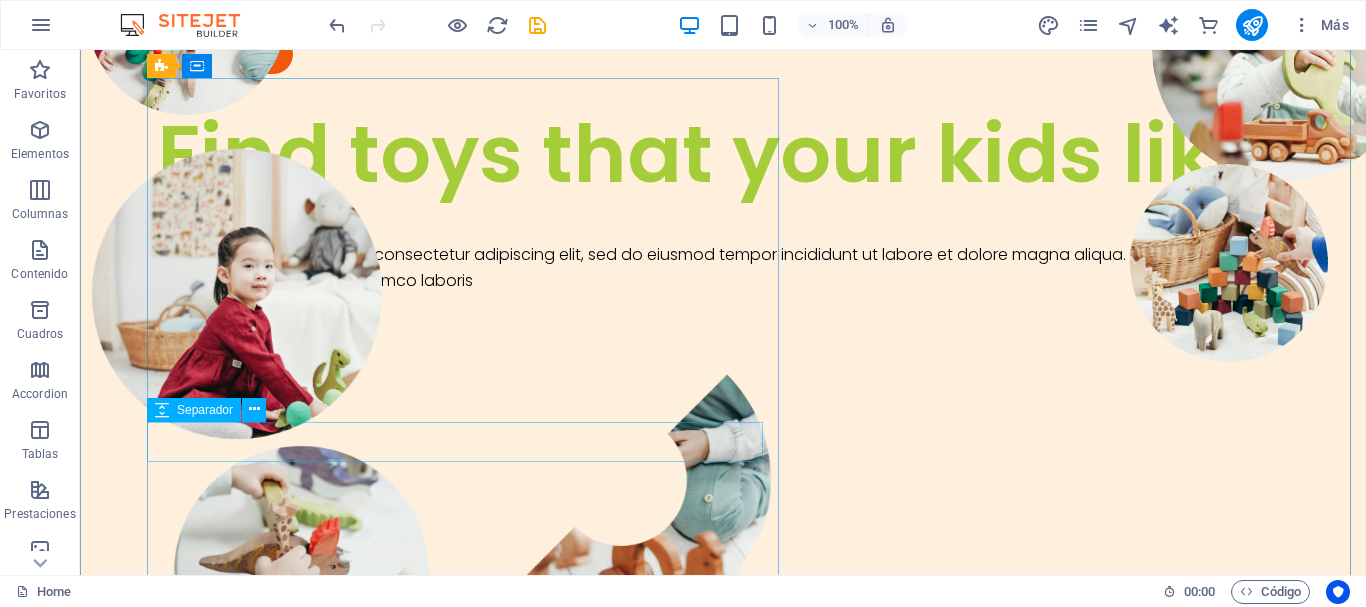 scroll, scrollTop: 0, scrollLeft: 0, axis: both 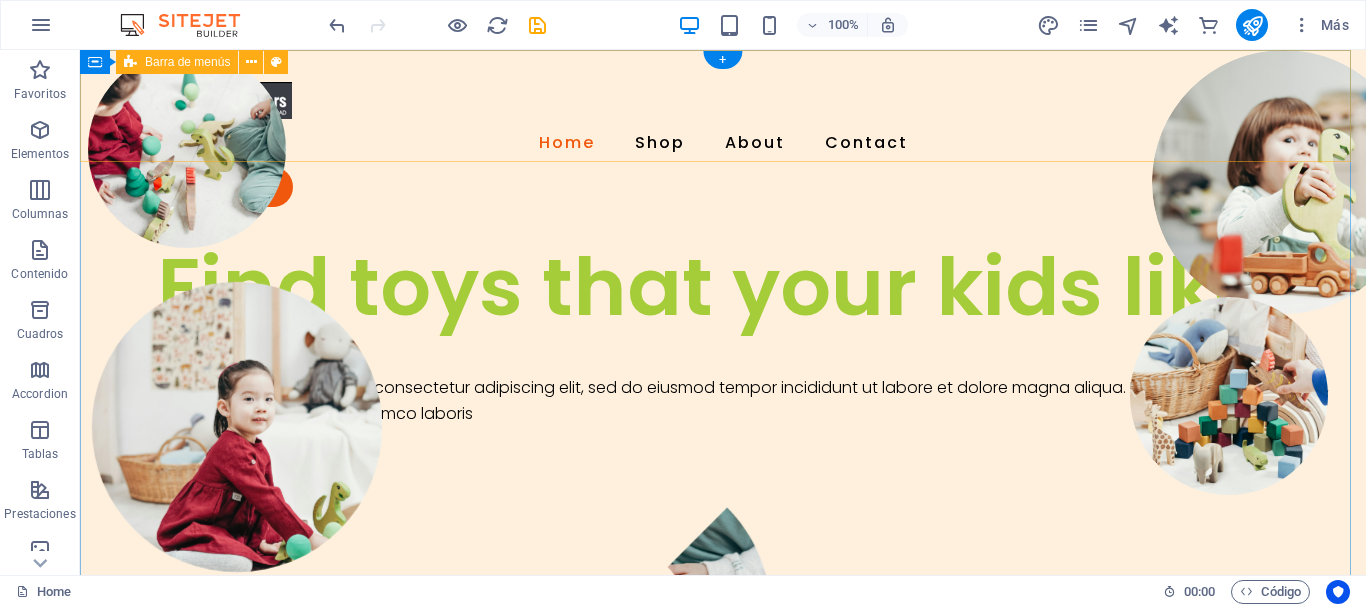 click on "Home Shop About Contact Shop Now" at bounding box center (723, 144) 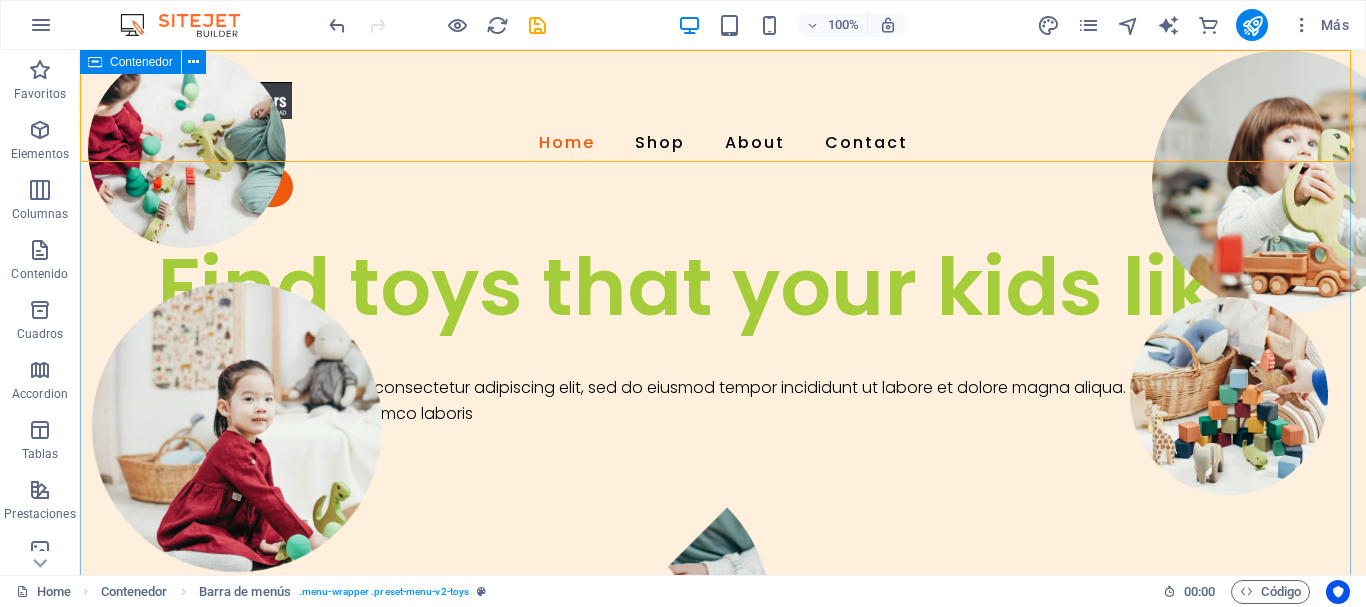 click on "Contenedor" at bounding box center [141, 62] 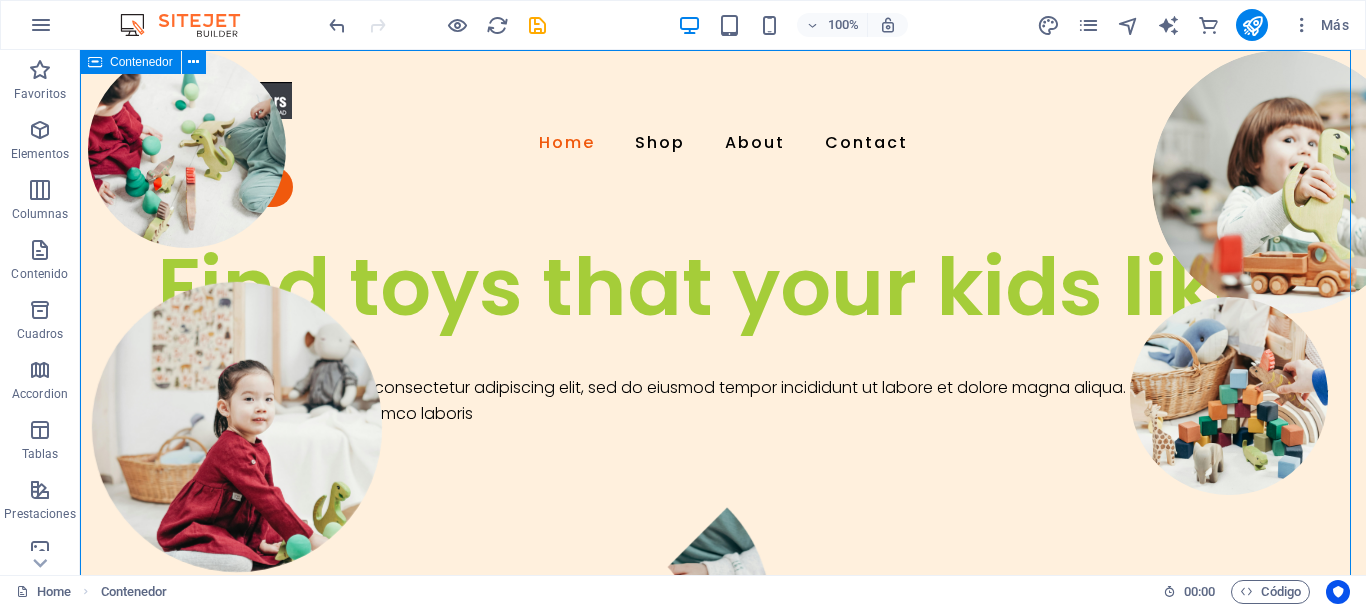 click on "Contenedor" at bounding box center (141, 62) 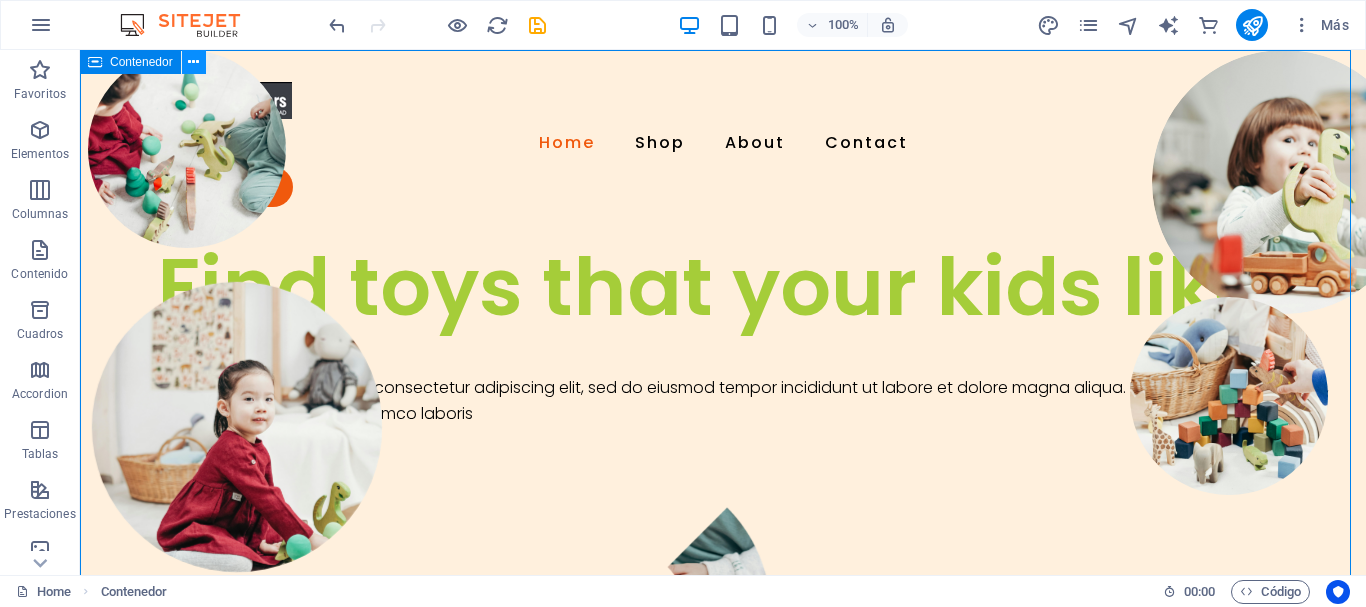click at bounding box center (193, 62) 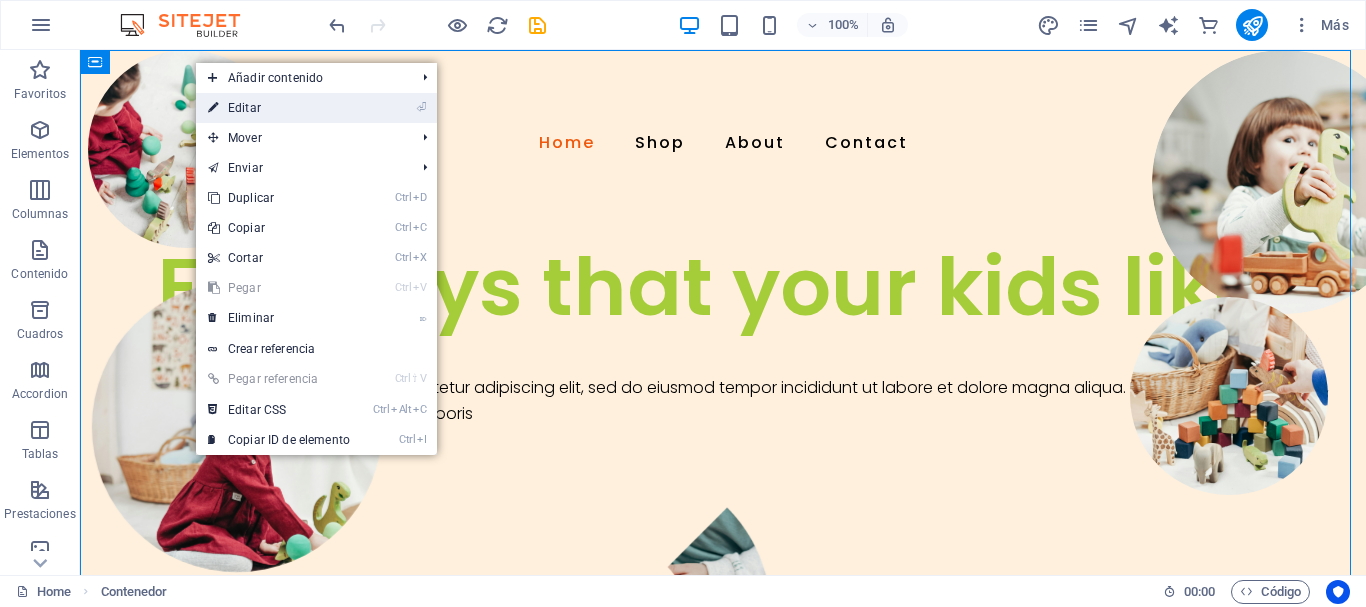 click on "⏎  Editar" at bounding box center (279, 108) 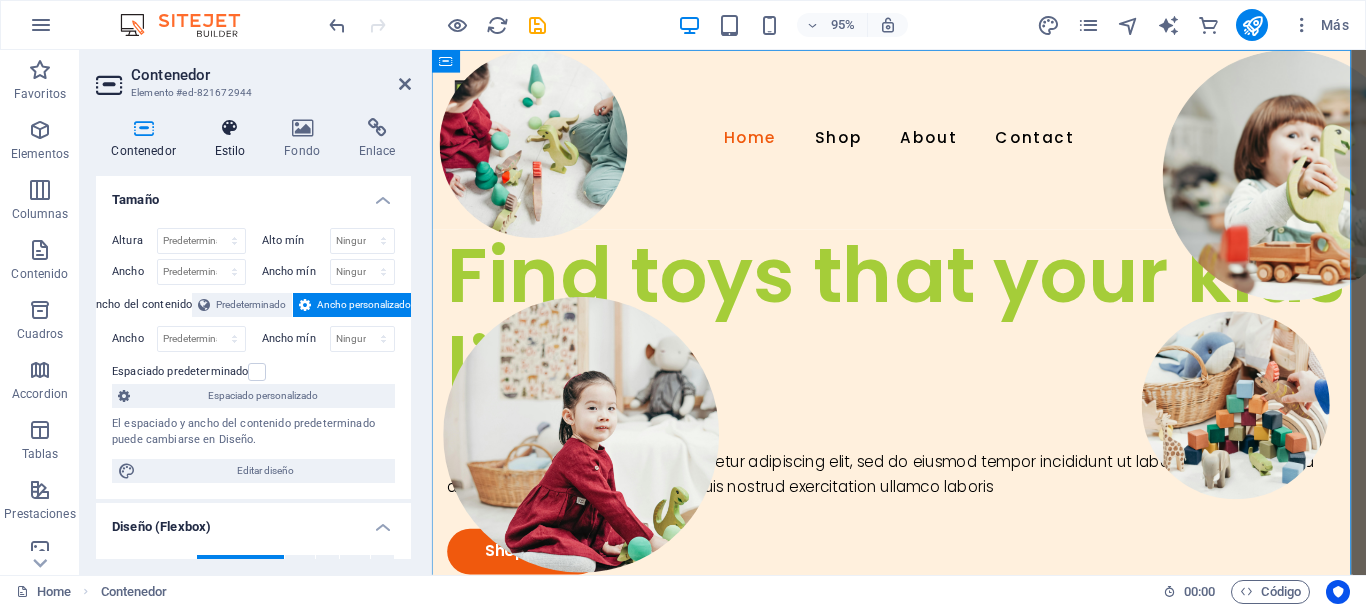 click on "Estilo" at bounding box center [234, 139] 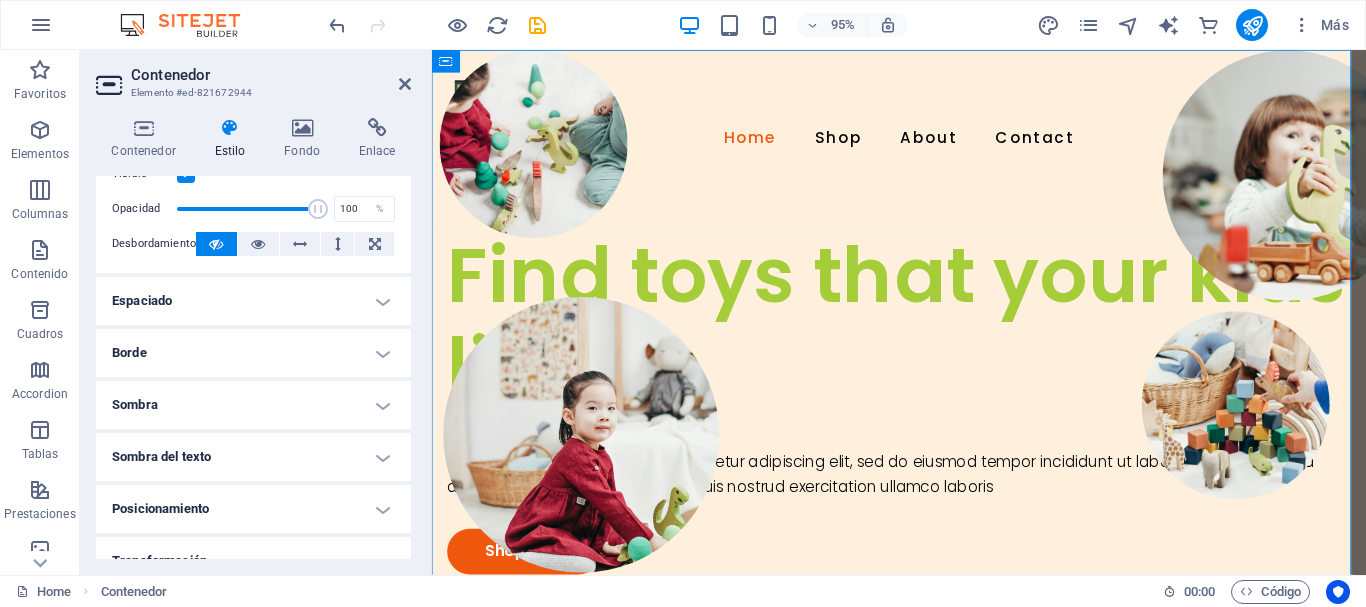 scroll, scrollTop: 0, scrollLeft: 0, axis: both 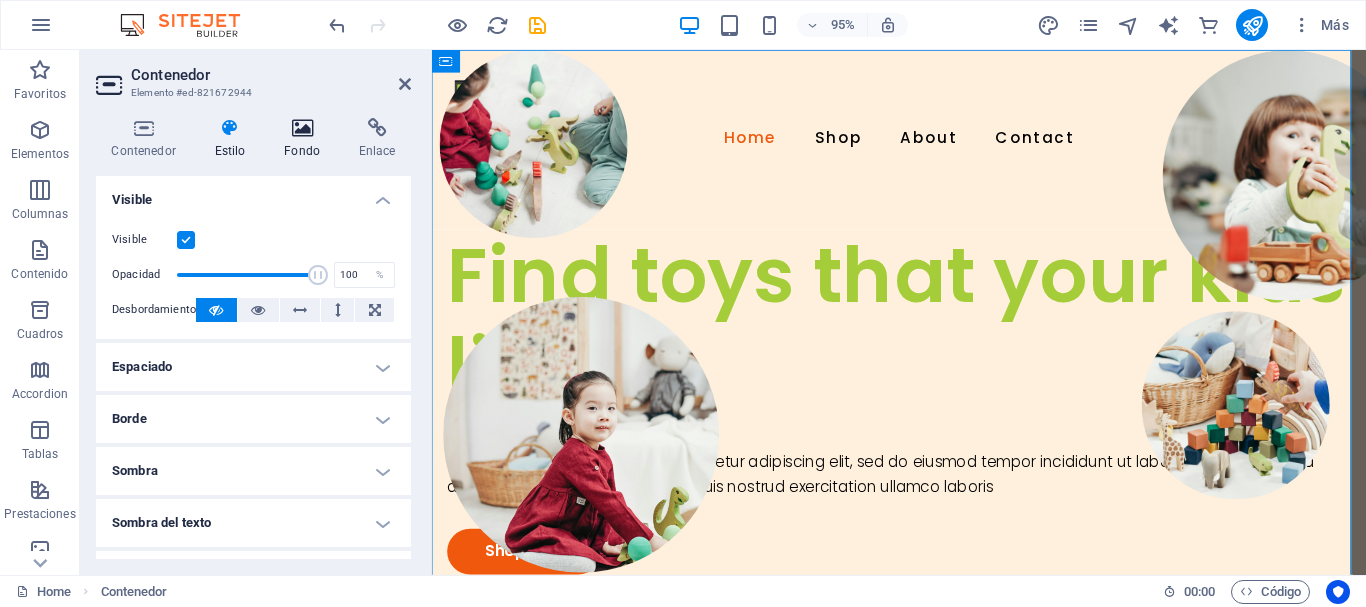 click at bounding box center (302, 128) 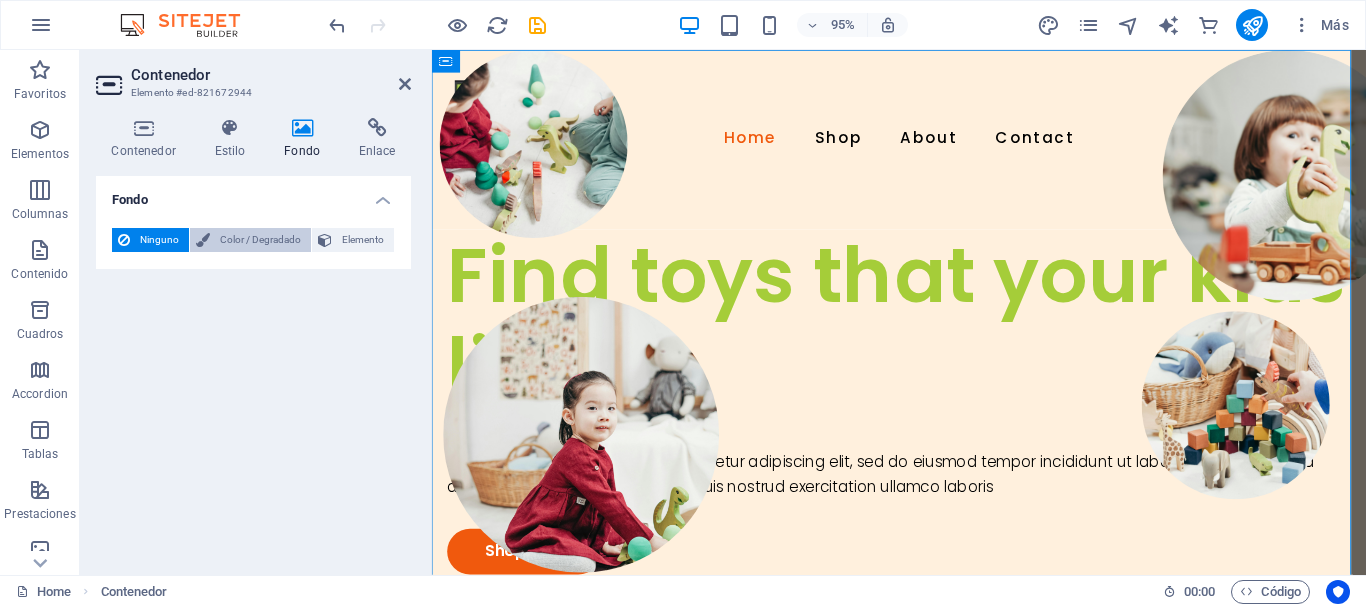 click on "Color / Degradado" at bounding box center (260, 240) 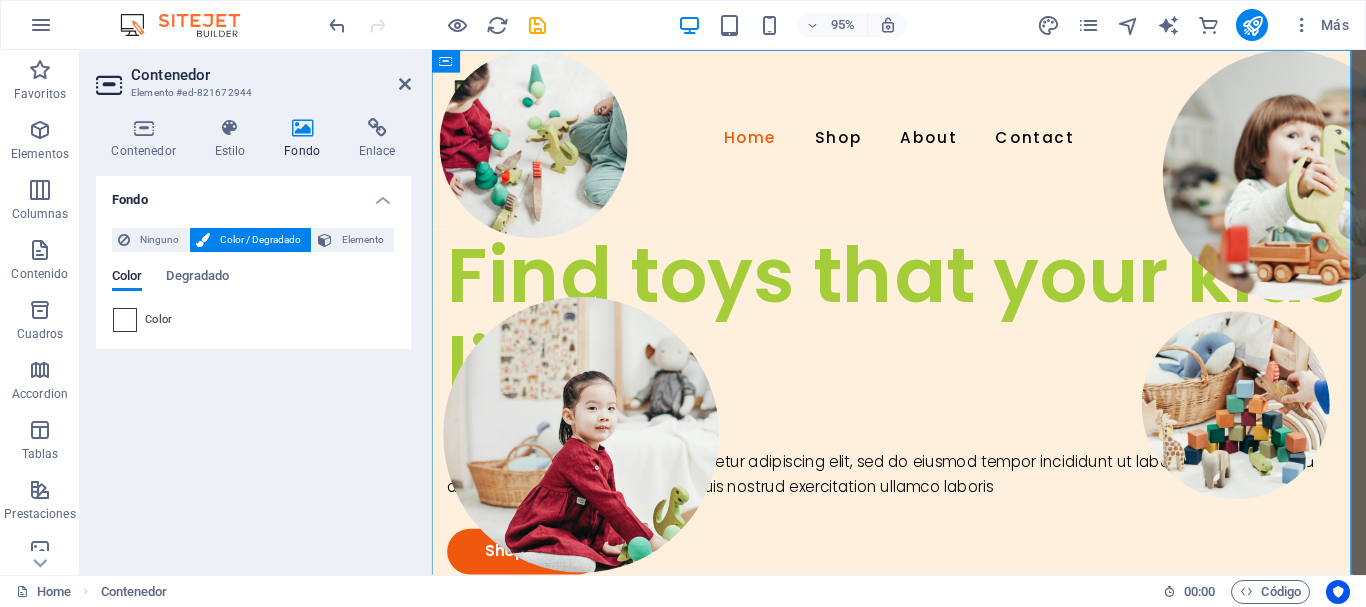 click at bounding box center [125, 320] 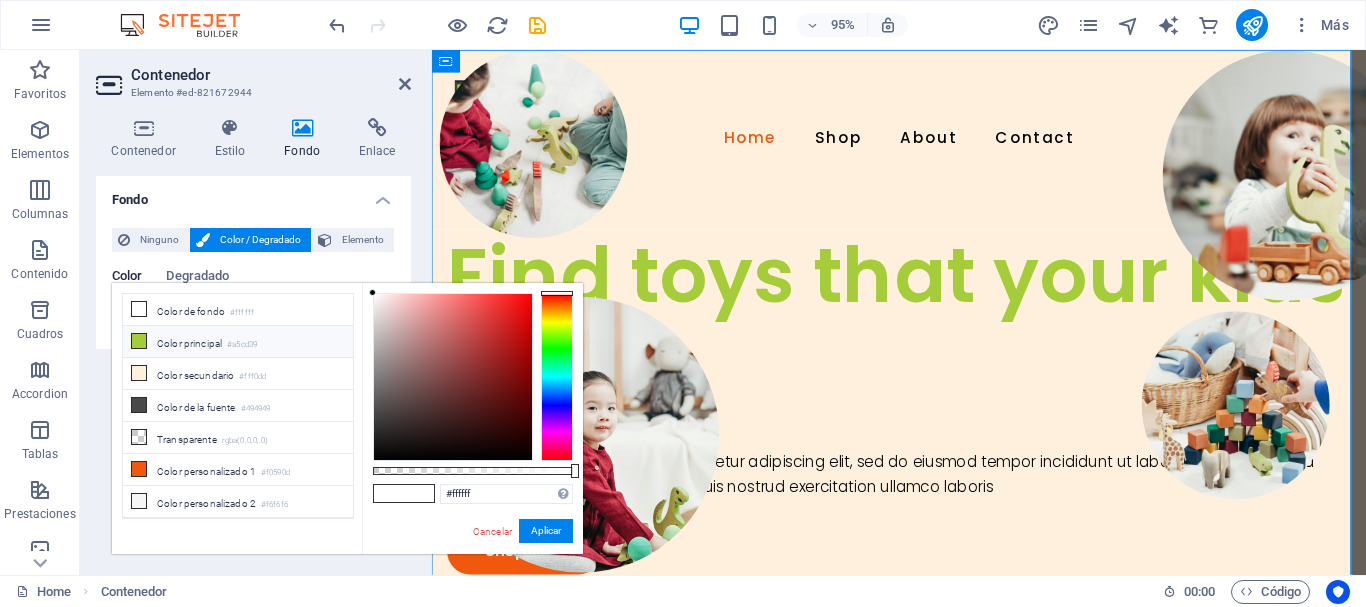 click at bounding box center (139, 341) 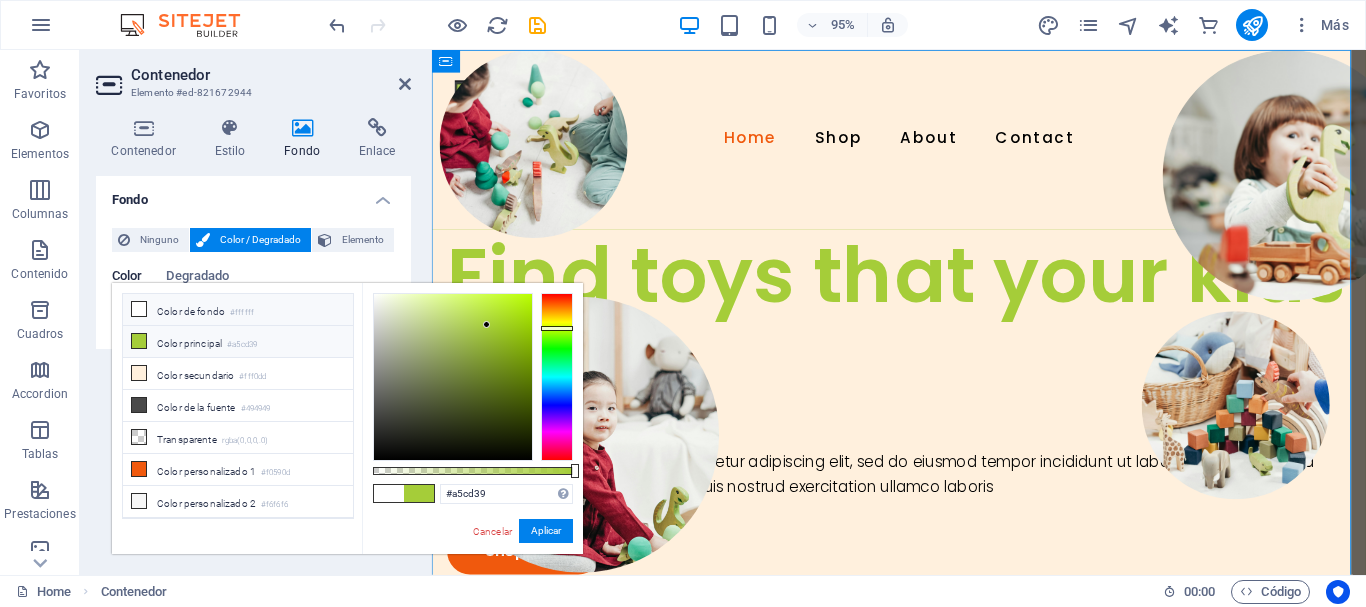 click at bounding box center (139, 309) 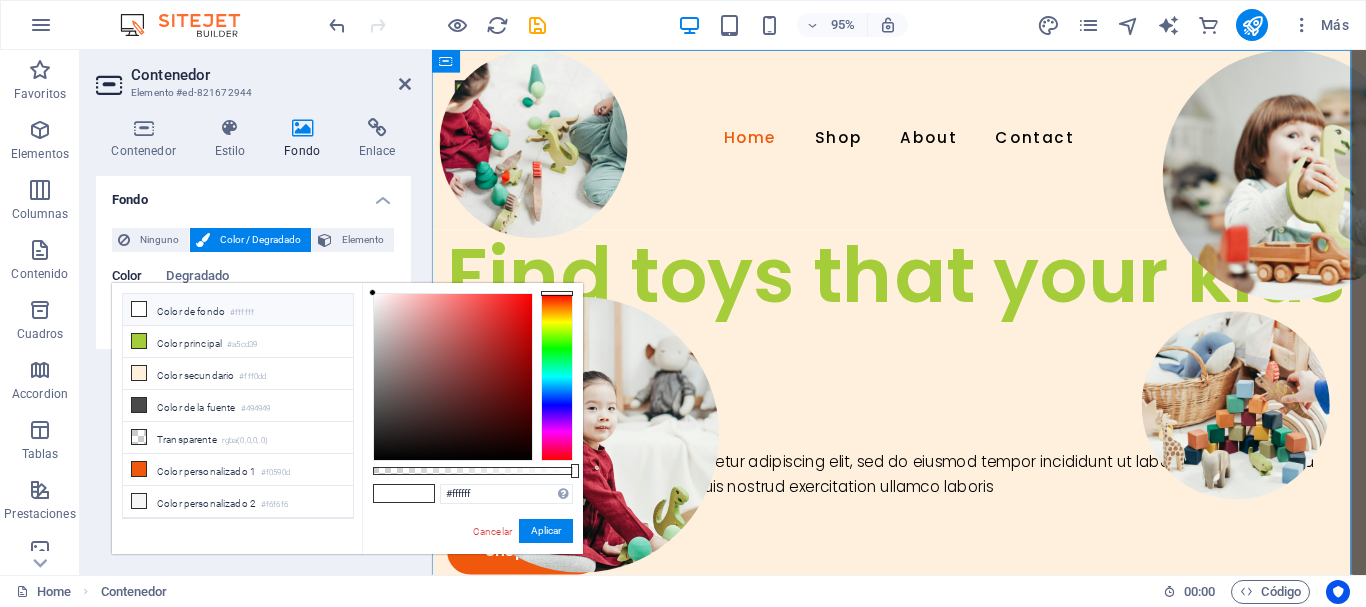 click on "Fondo" at bounding box center (253, 194) 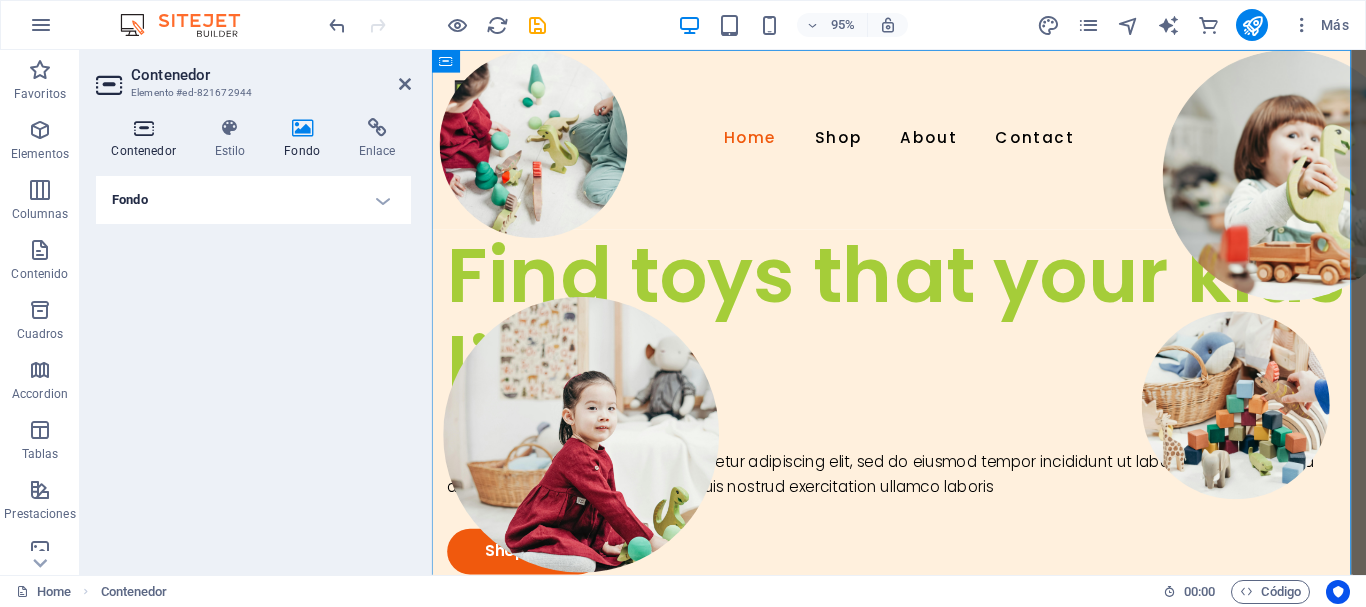 click at bounding box center (143, 128) 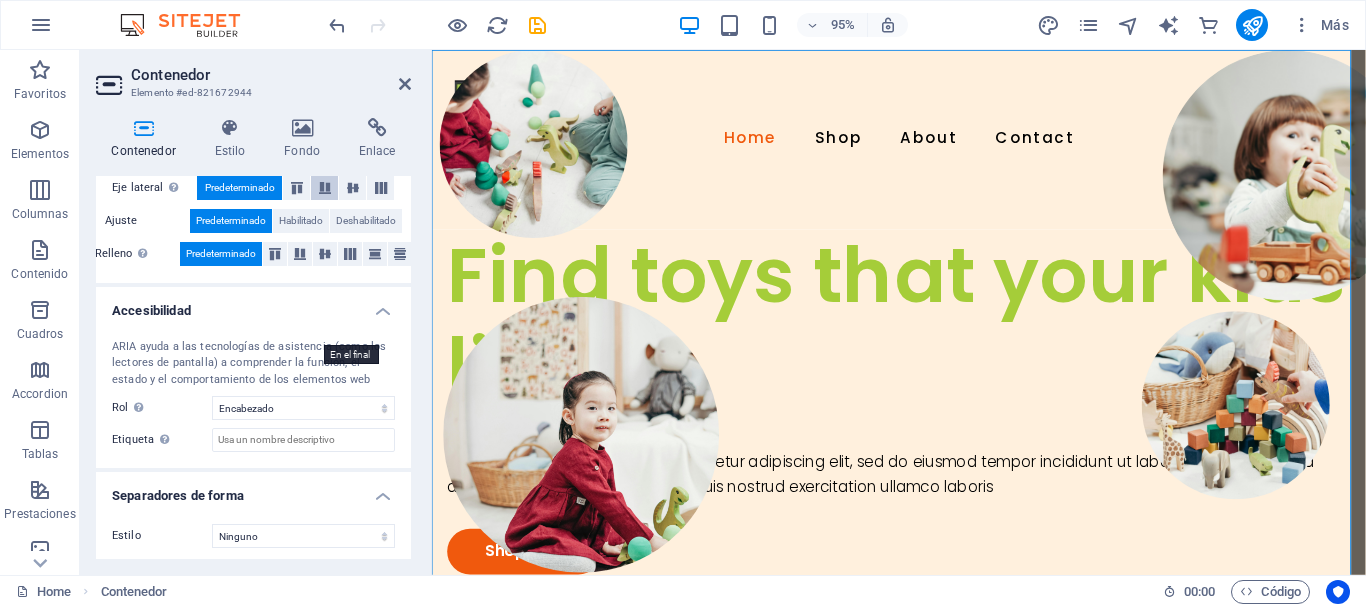 scroll, scrollTop: 450, scrollLeft: 0, axis: vertical 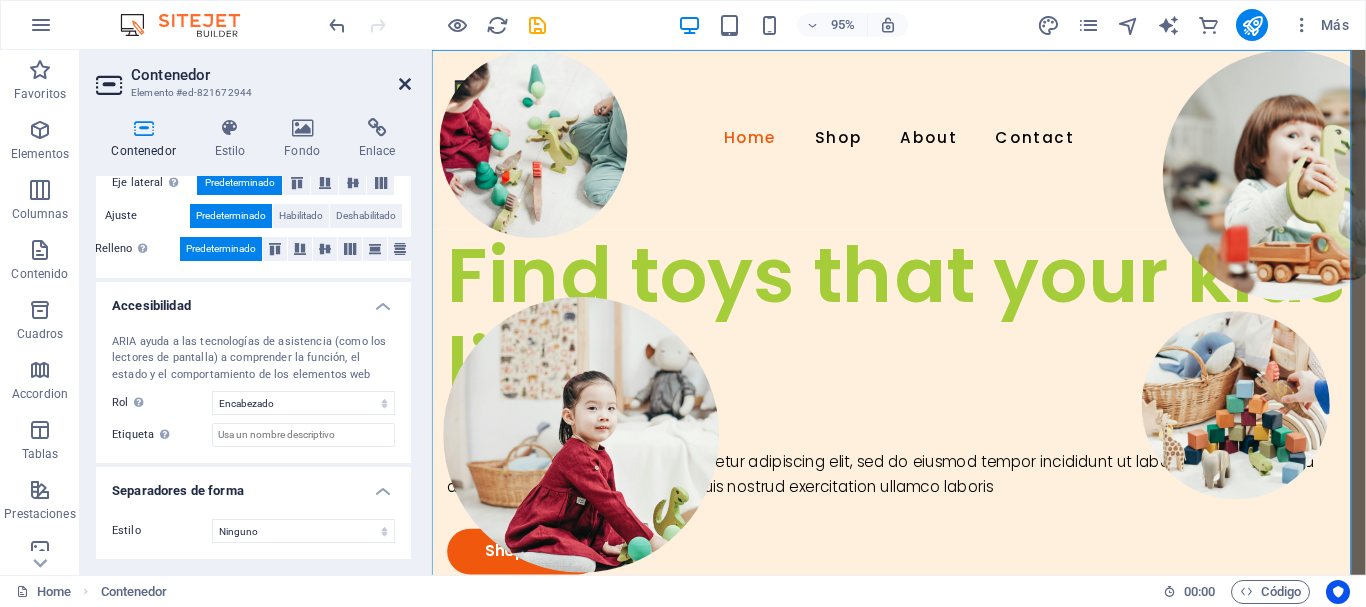 click at bounding box center [405, 84] 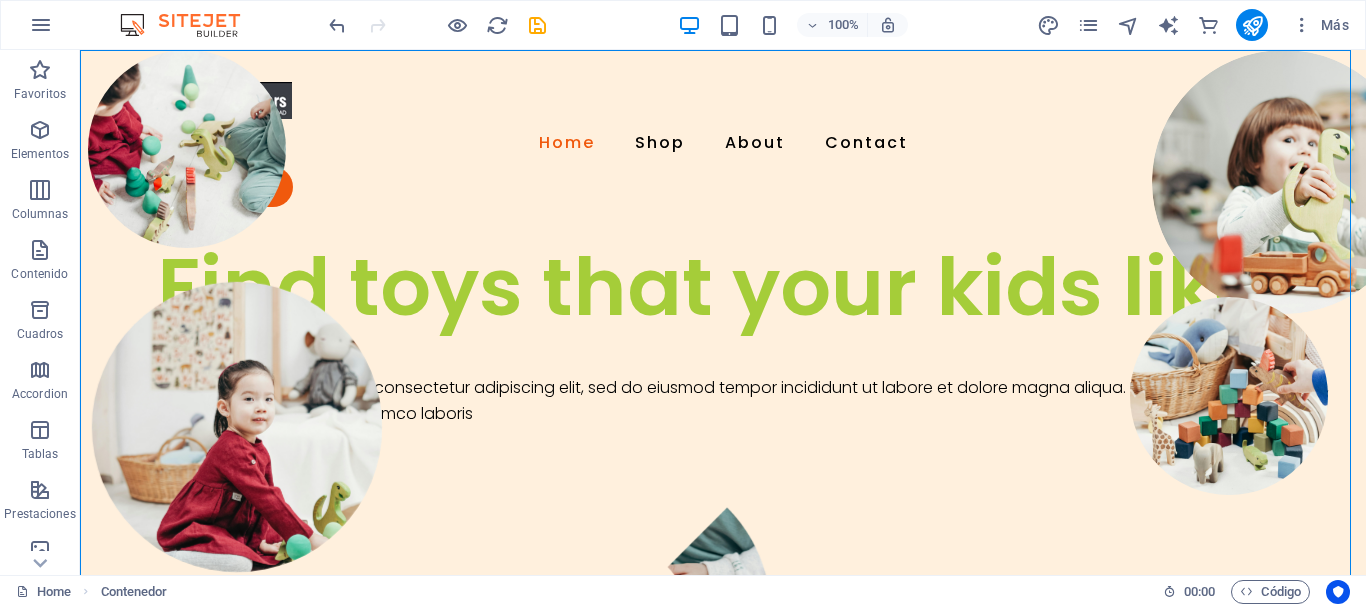 click on "100%" at bounding box center [792, 25] 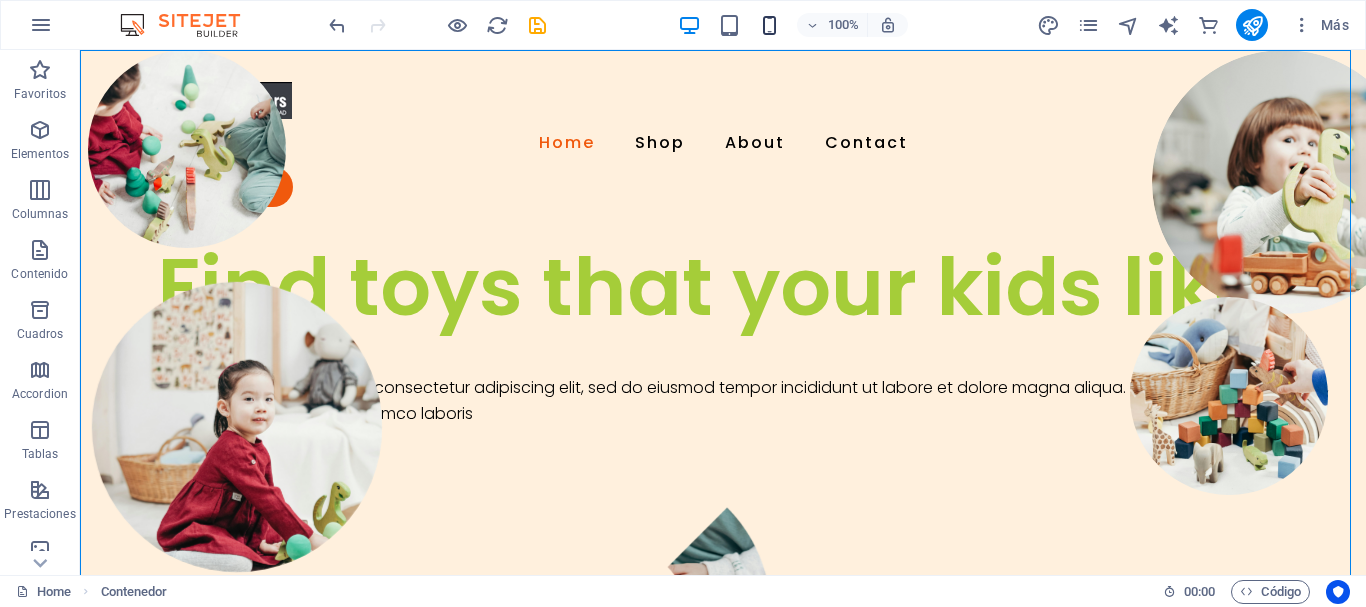 click at bounding box center (769, 25) 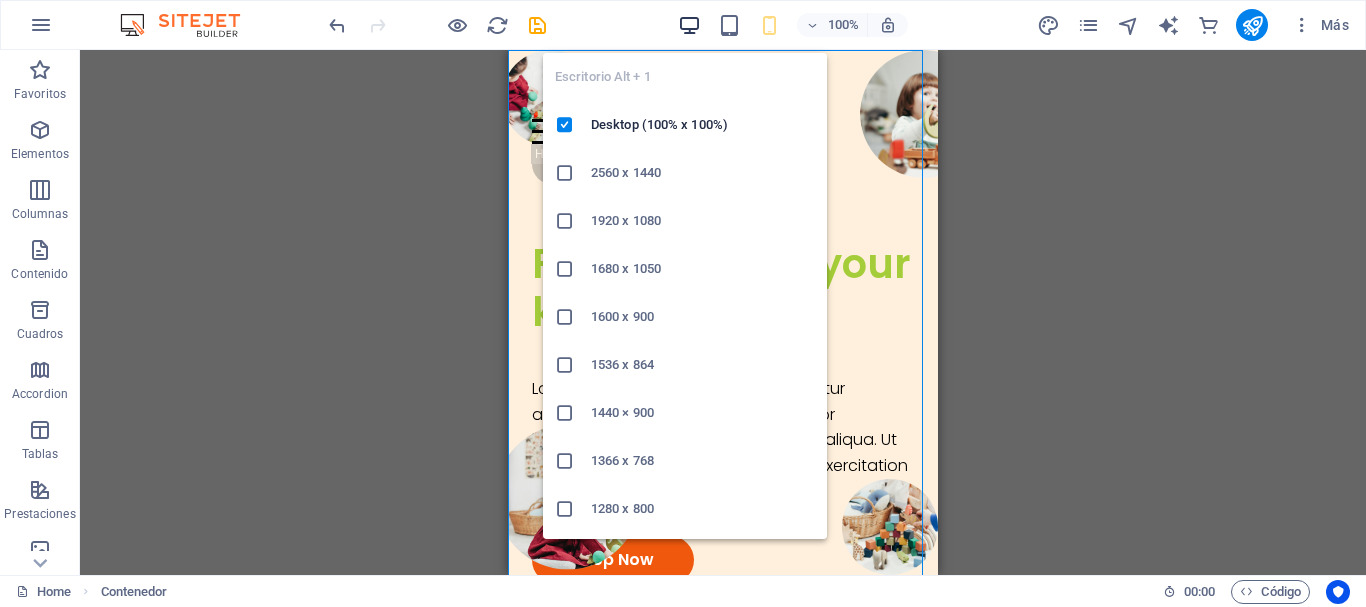 click at bounding box center [689, 25] 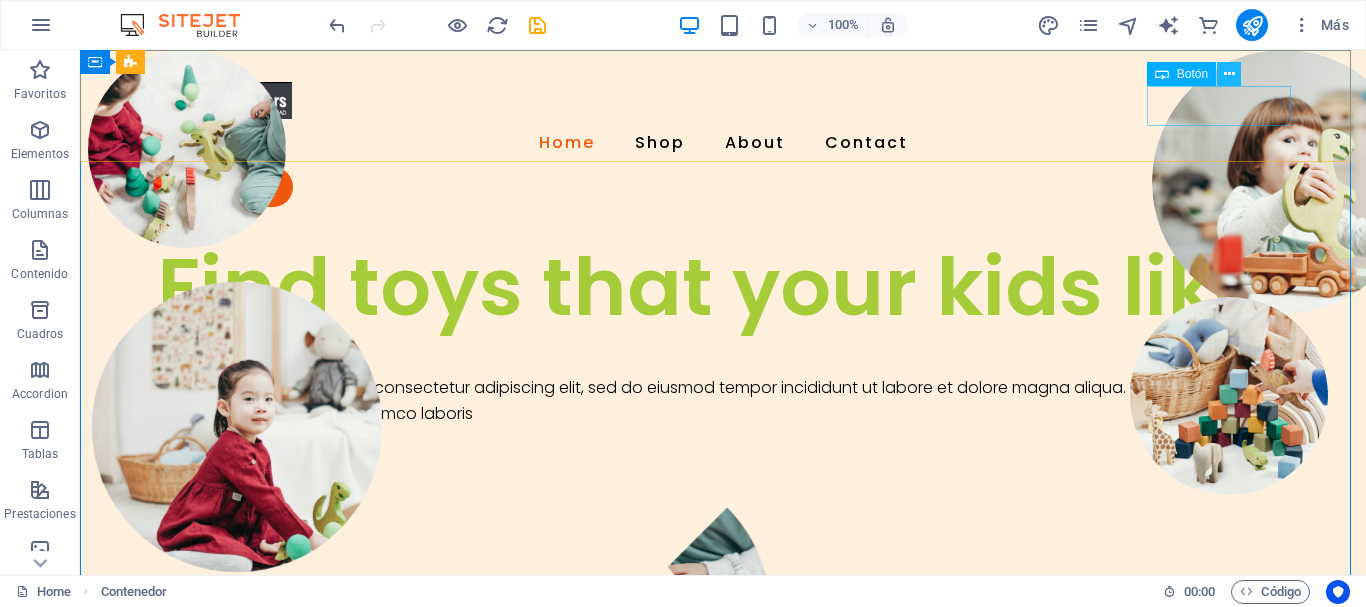 click at bounding box center [1229, 74] 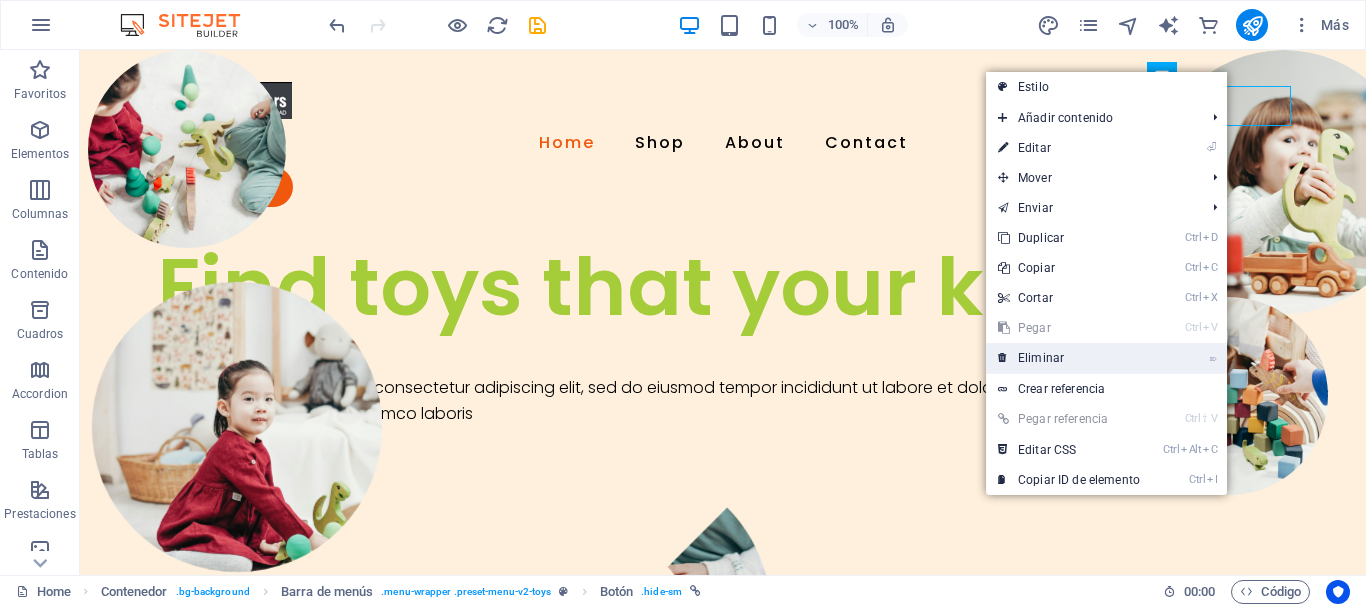 click on "⌦  Eliminar" at bounding box center [1069, 358] 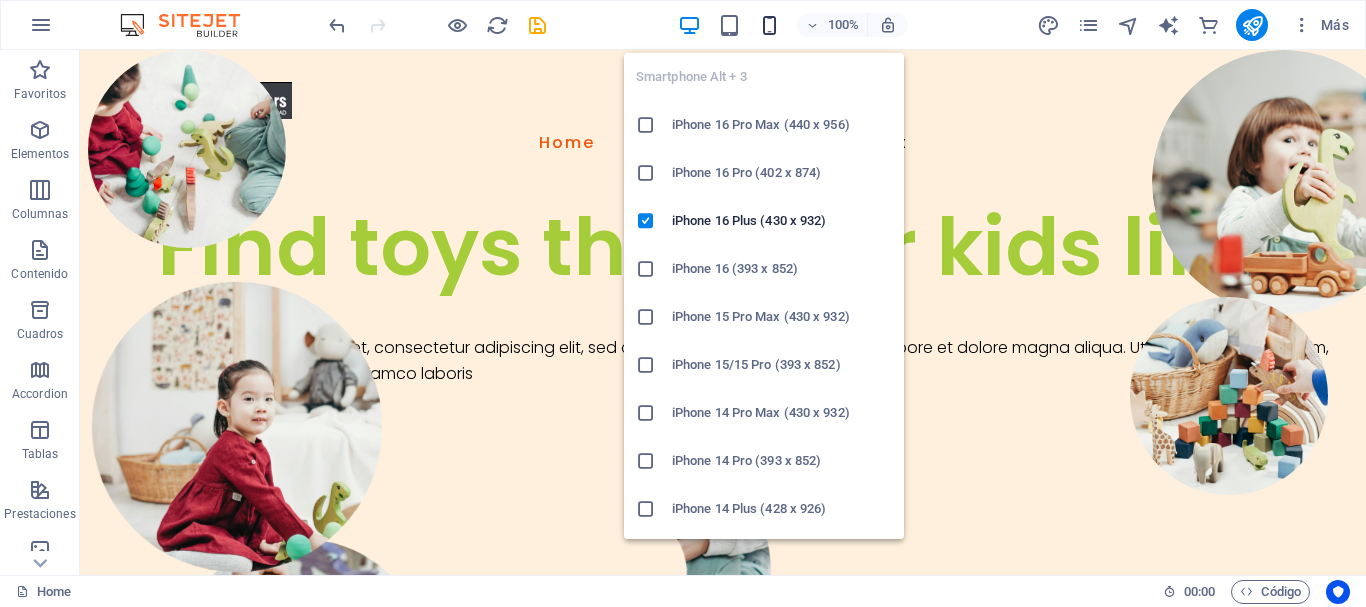 click at bounding box center [769, 25] 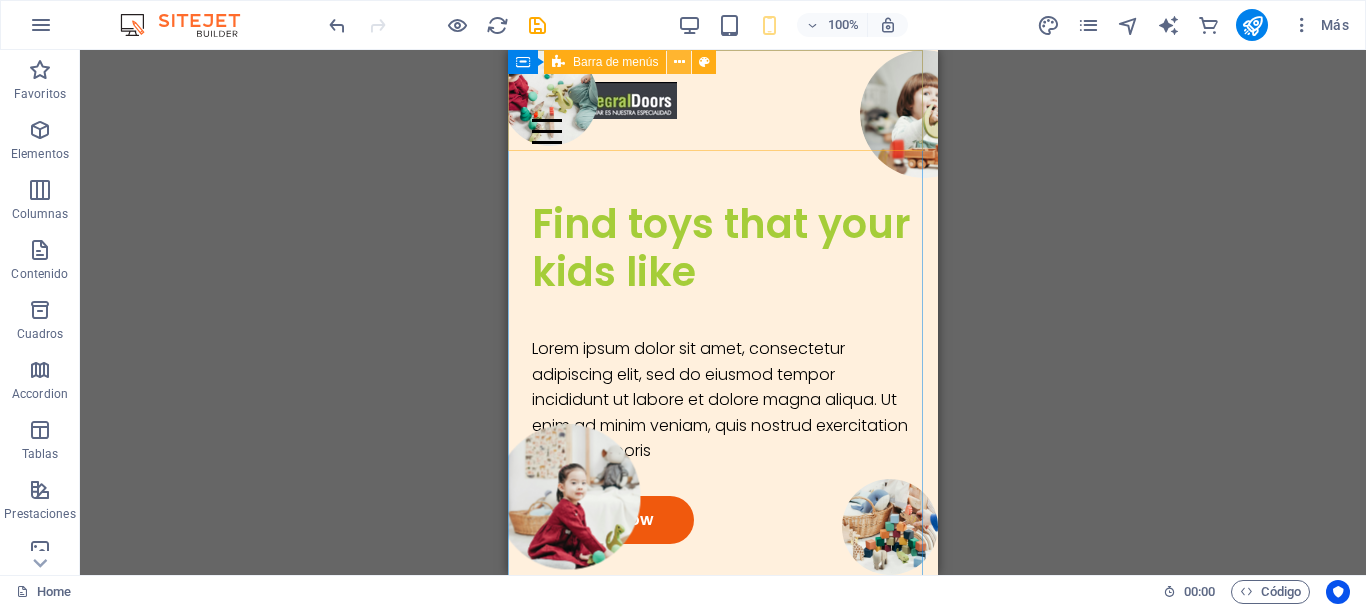 click at bounding box center (679, 62) 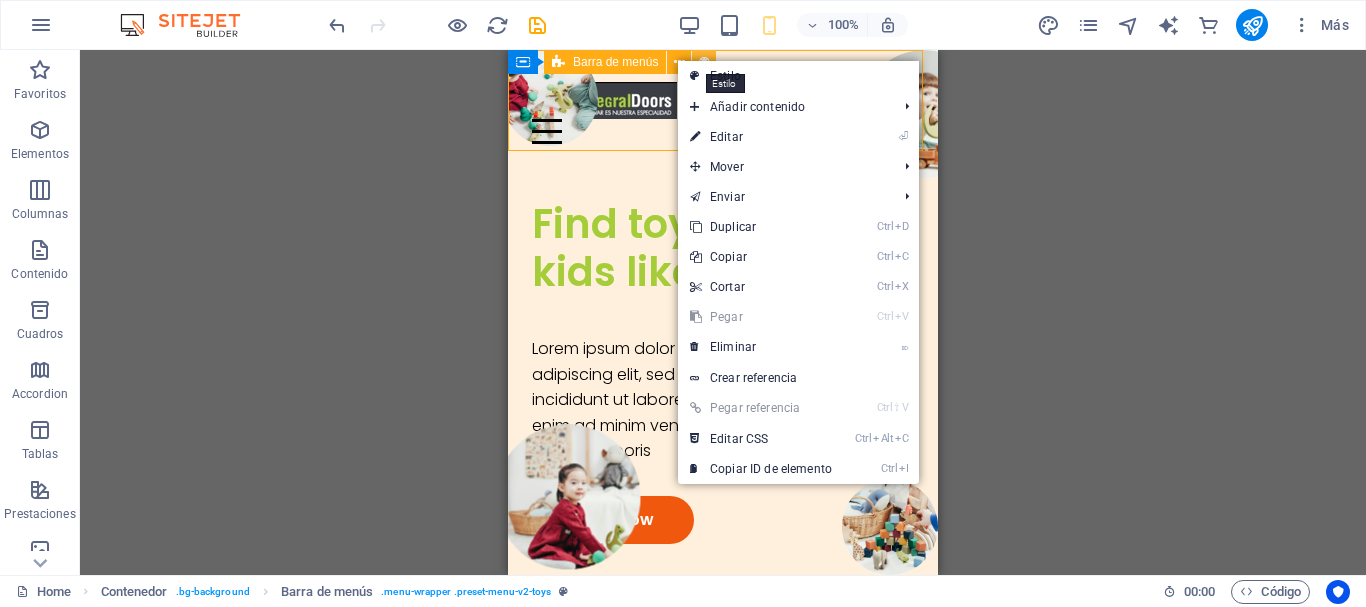 click at bounding box center [704, 62] 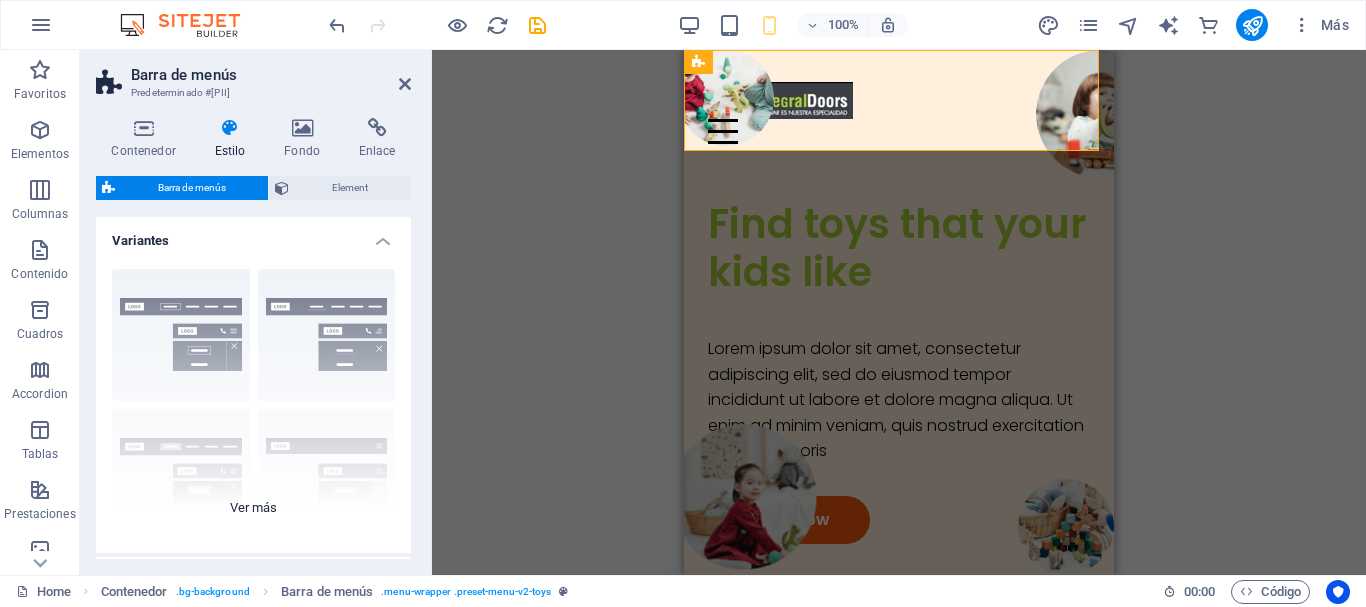click on "Borde Centrado Predeterminado Fijo Loki Desencadenador Ancho XXL" at bounding box center (253, 403) 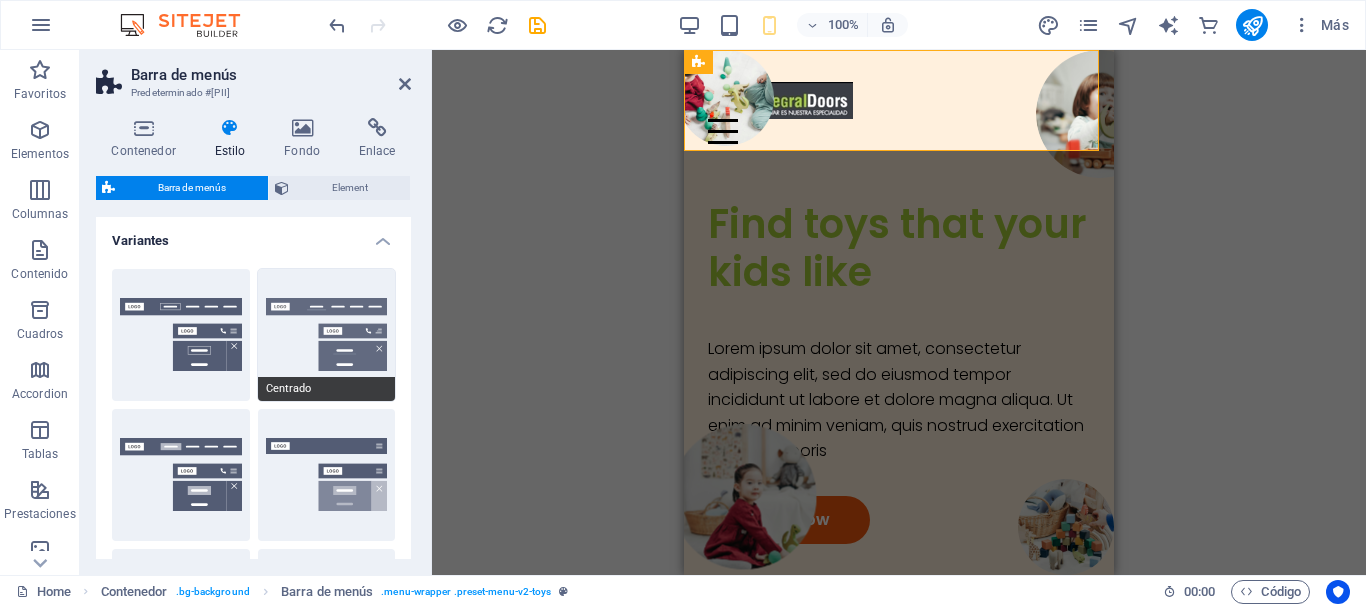 click on "Centrado" at bounding box center (327, 335) 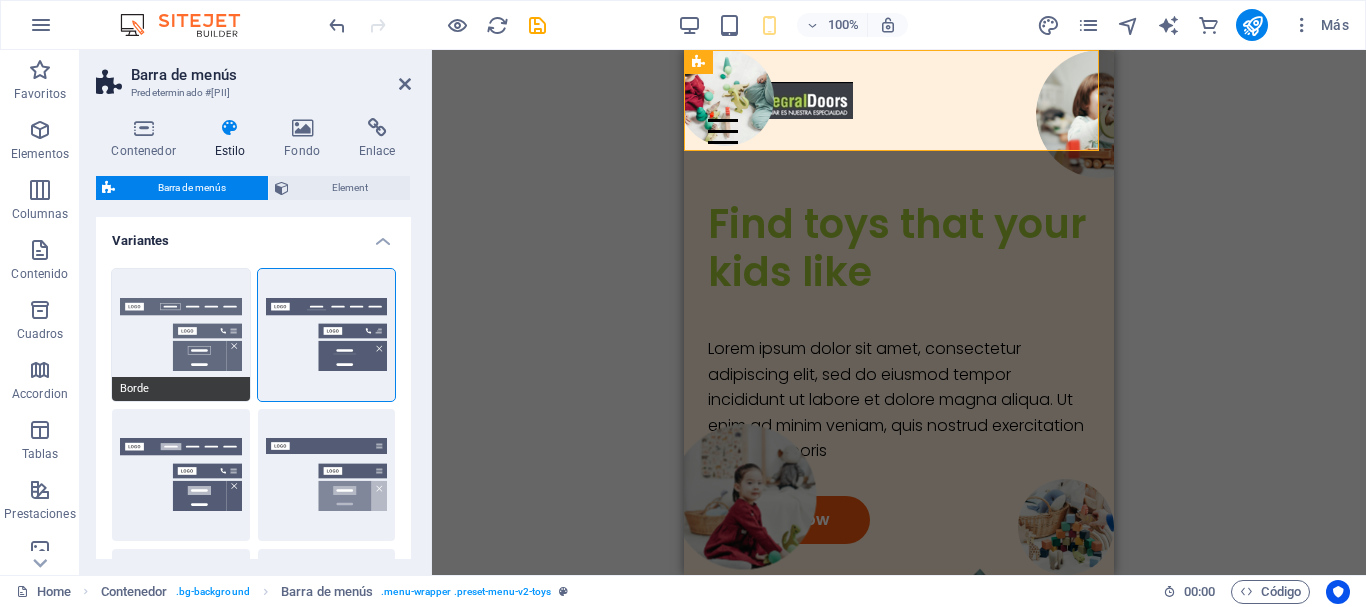 click on "Borde" at bounding box center (181, 335) 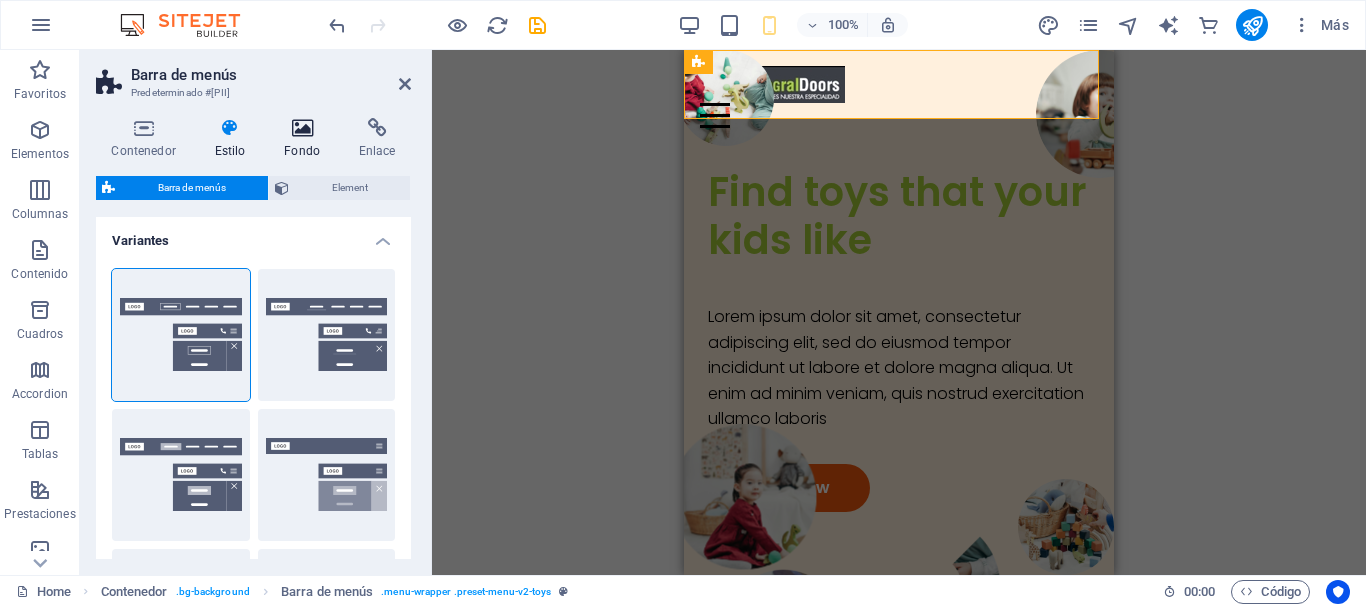 click at bounding box center [302, 128] 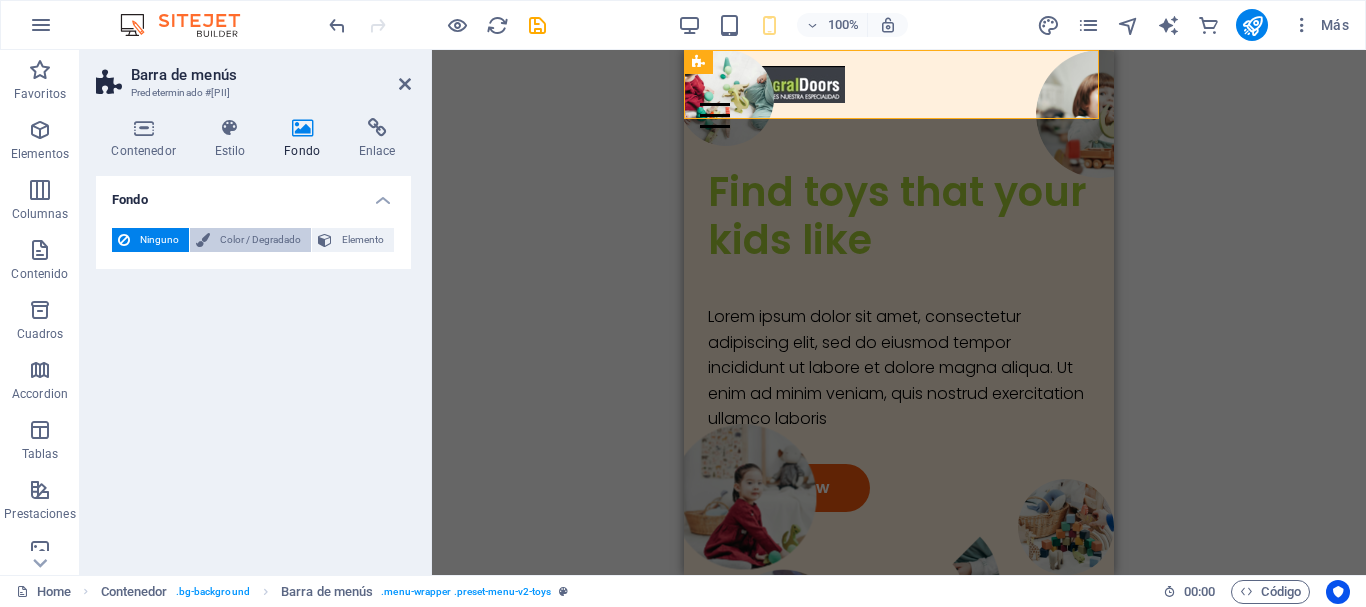 click on "Color / Degradado" at bounding box center (260, 240) 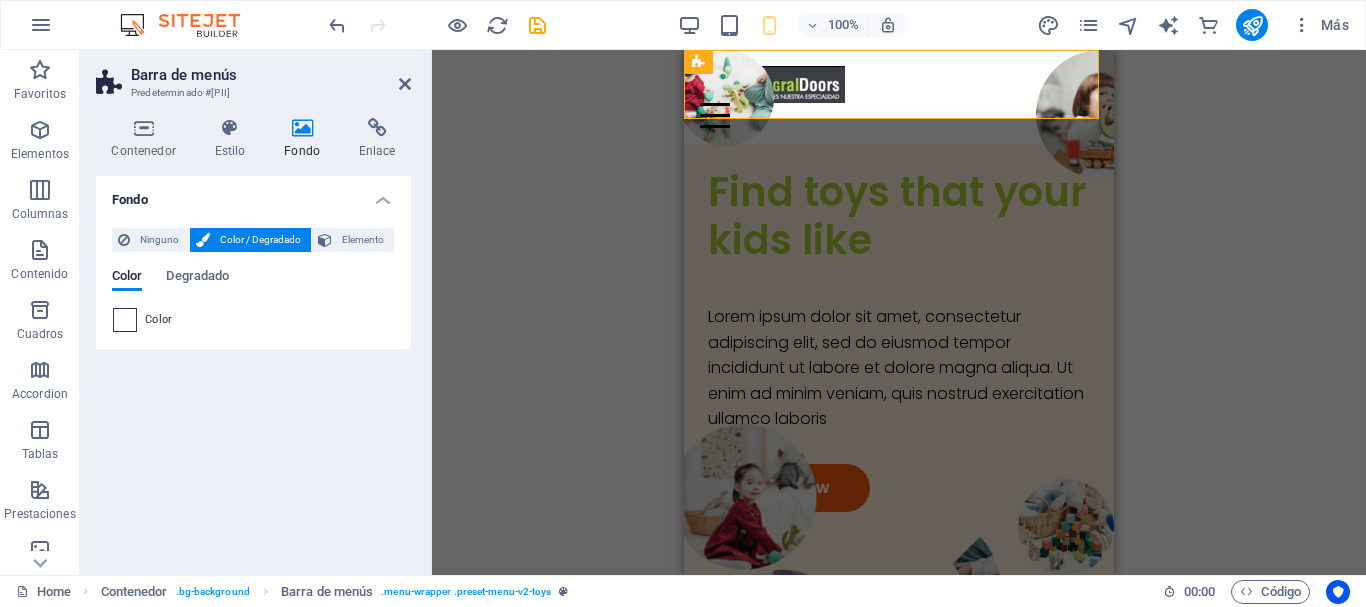 click at bounding box center (125, 320) 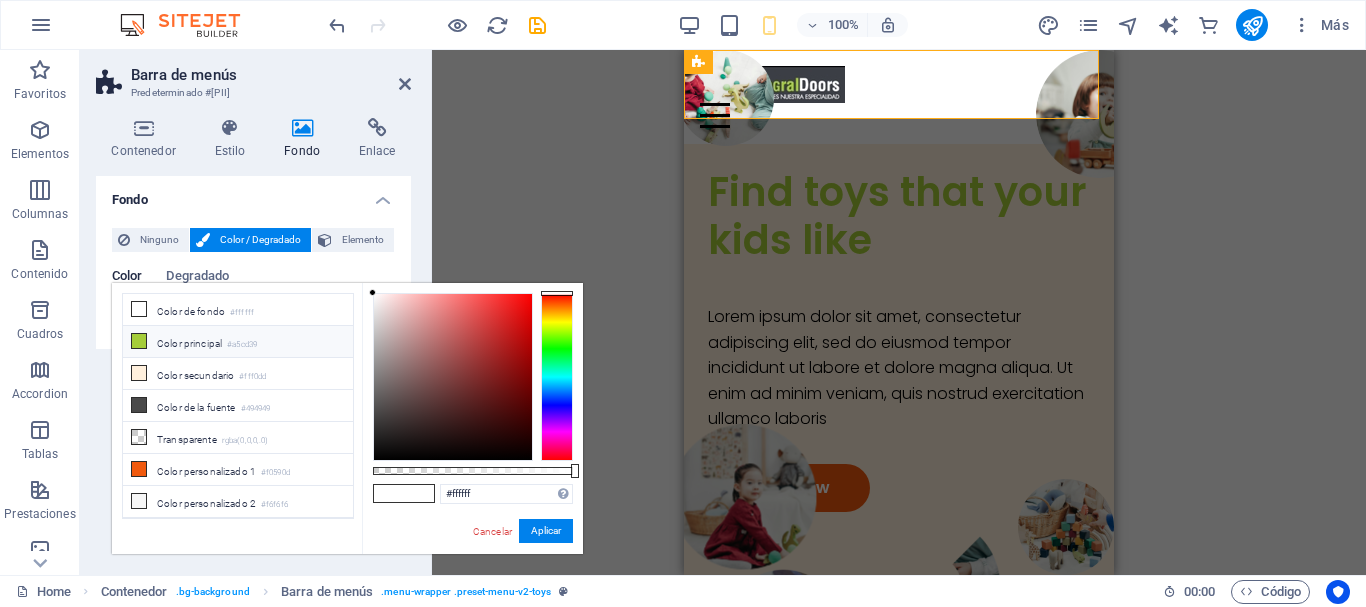 click at bounding box center (139, 341) 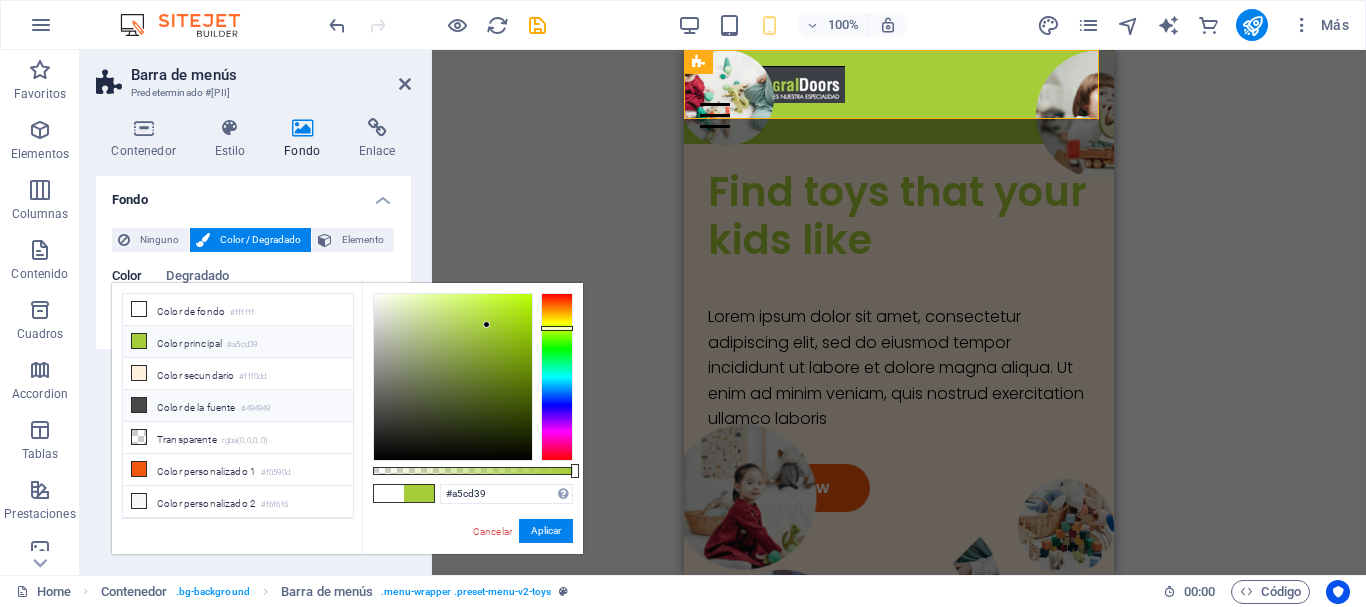click at bounding box center (139, 405) 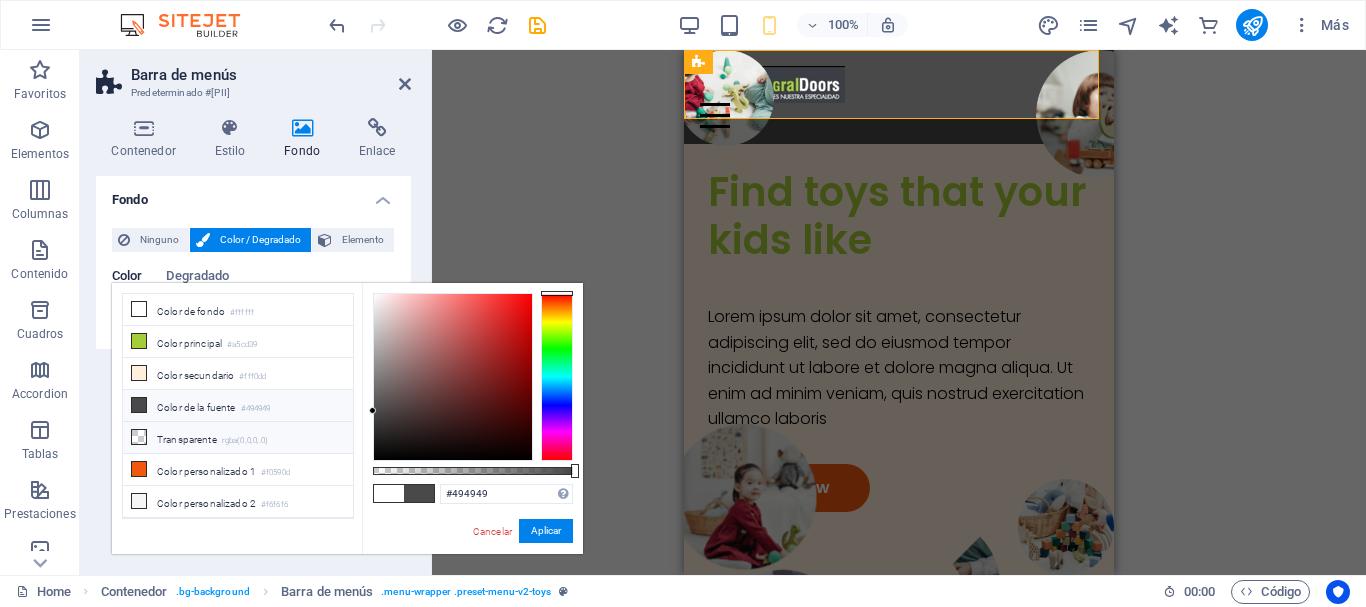 click at bounding box center [139, 437] 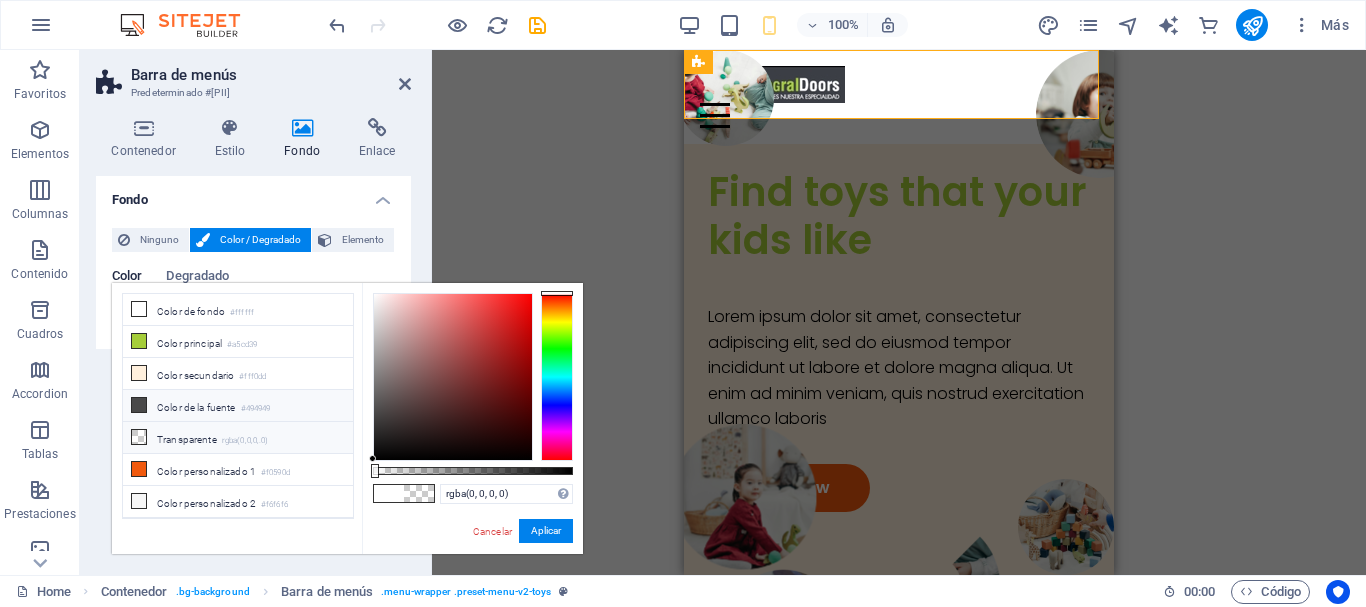 click at bounding box center (139, 405) 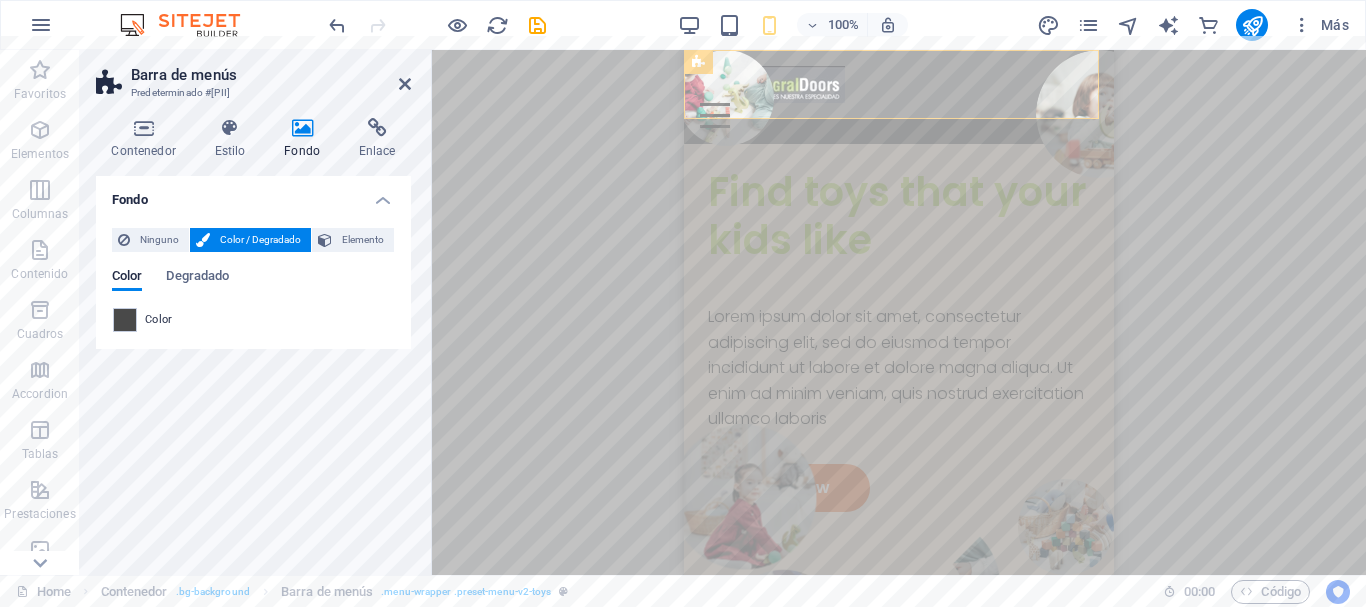 click on "#[HEX]" at bounding box center [683, 698] 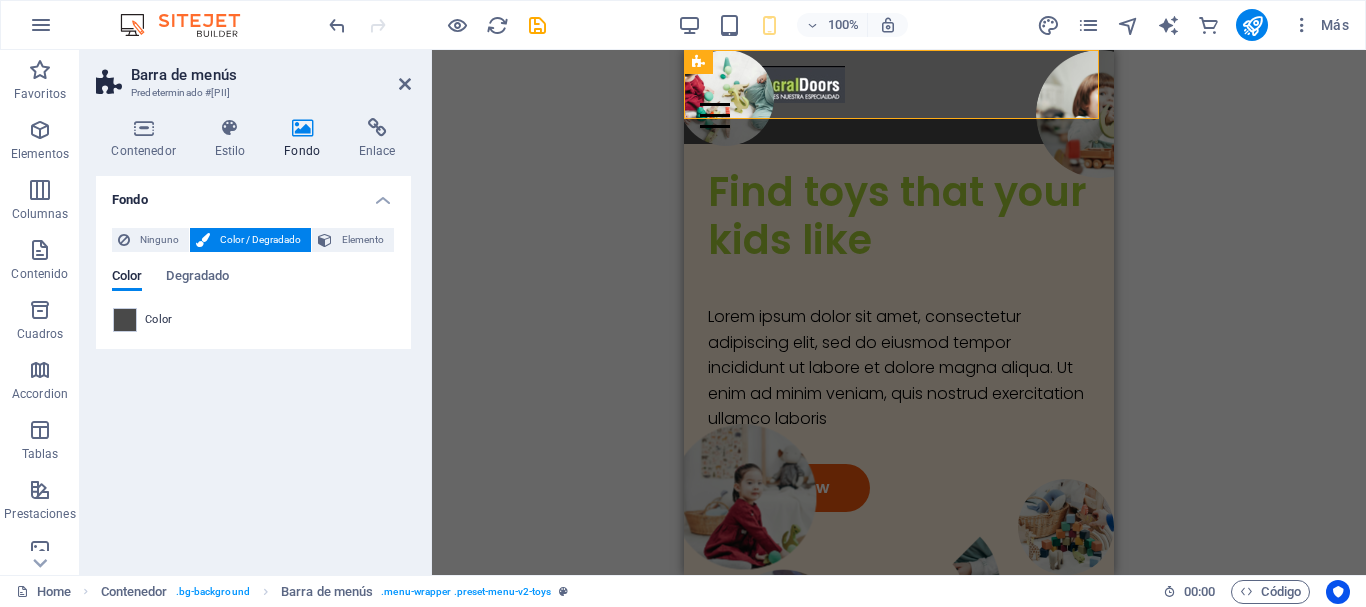 click on "Color" at bounding box center (159, 320) 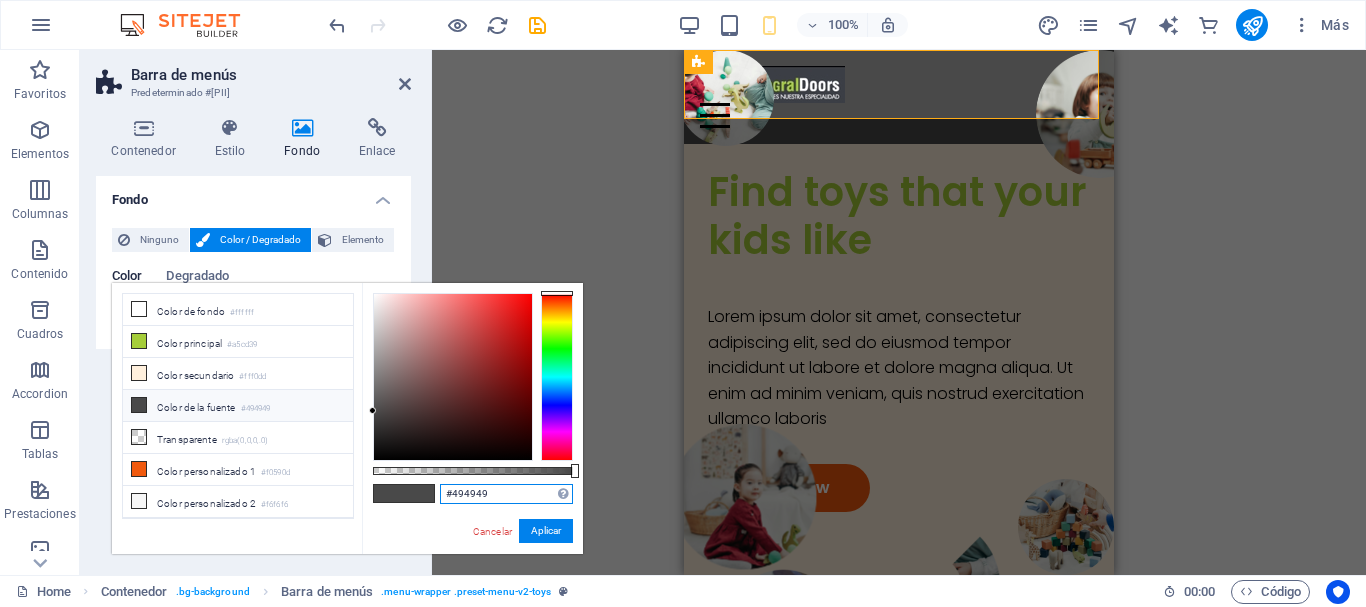 click on "#494949" at bounding box center [506, 494] 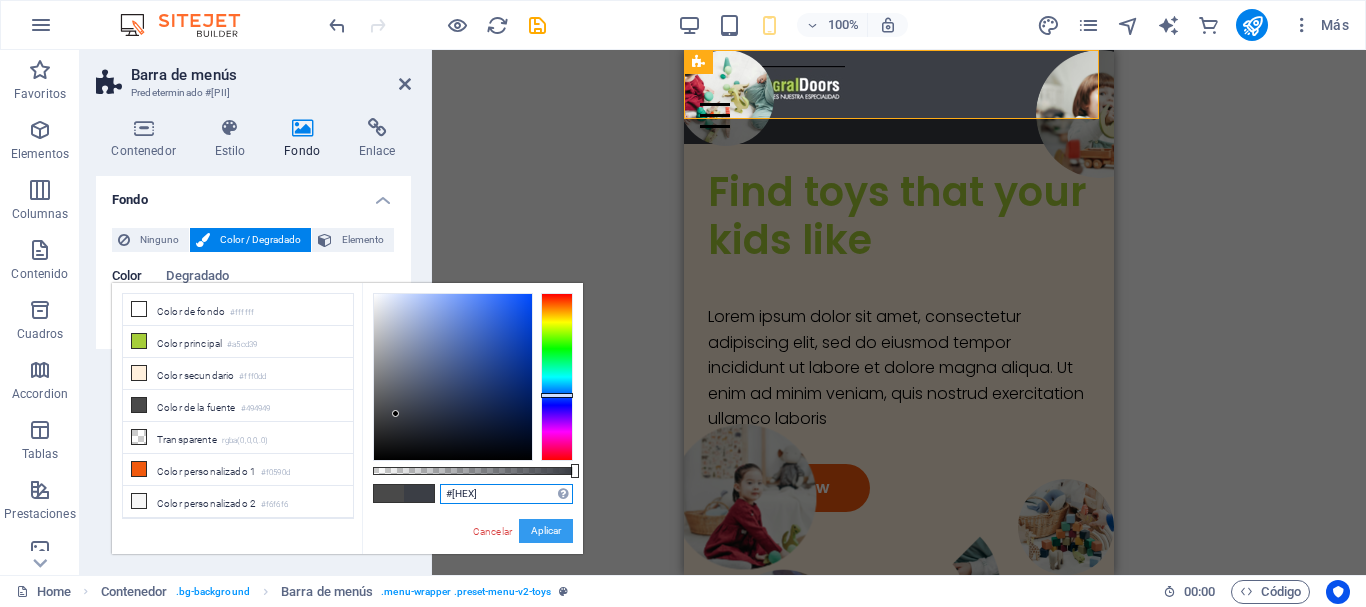 type on "#[HEX]" 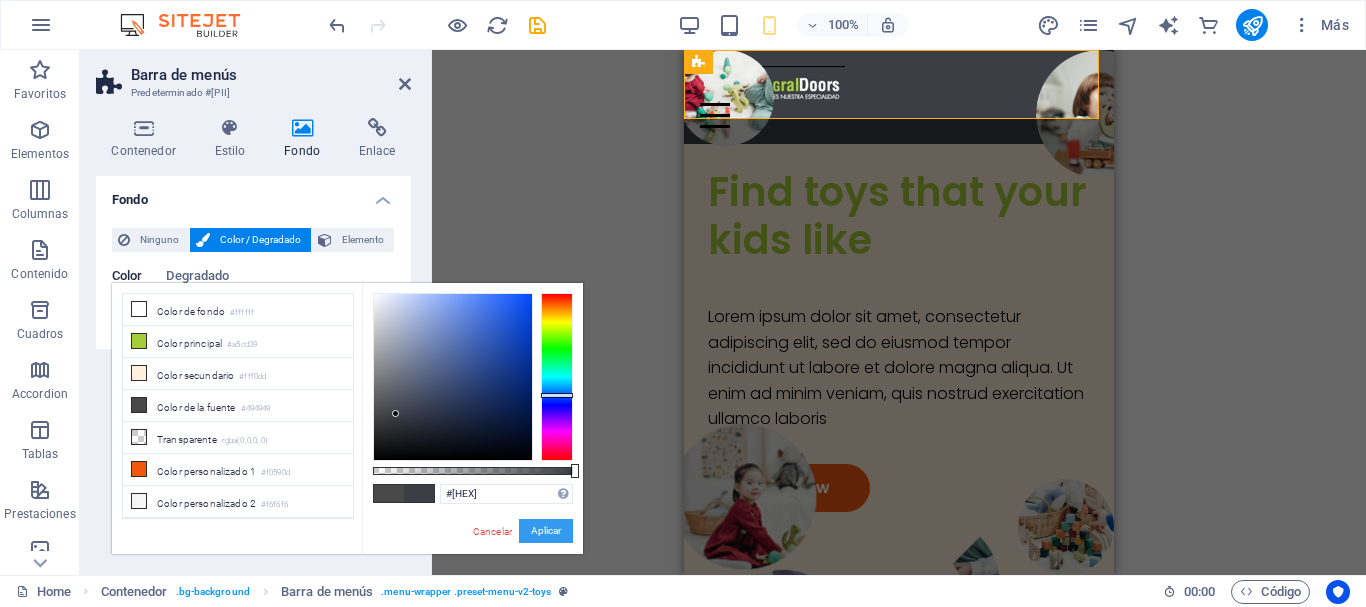 click on "Aplicar" at bounding box center [546, 531] 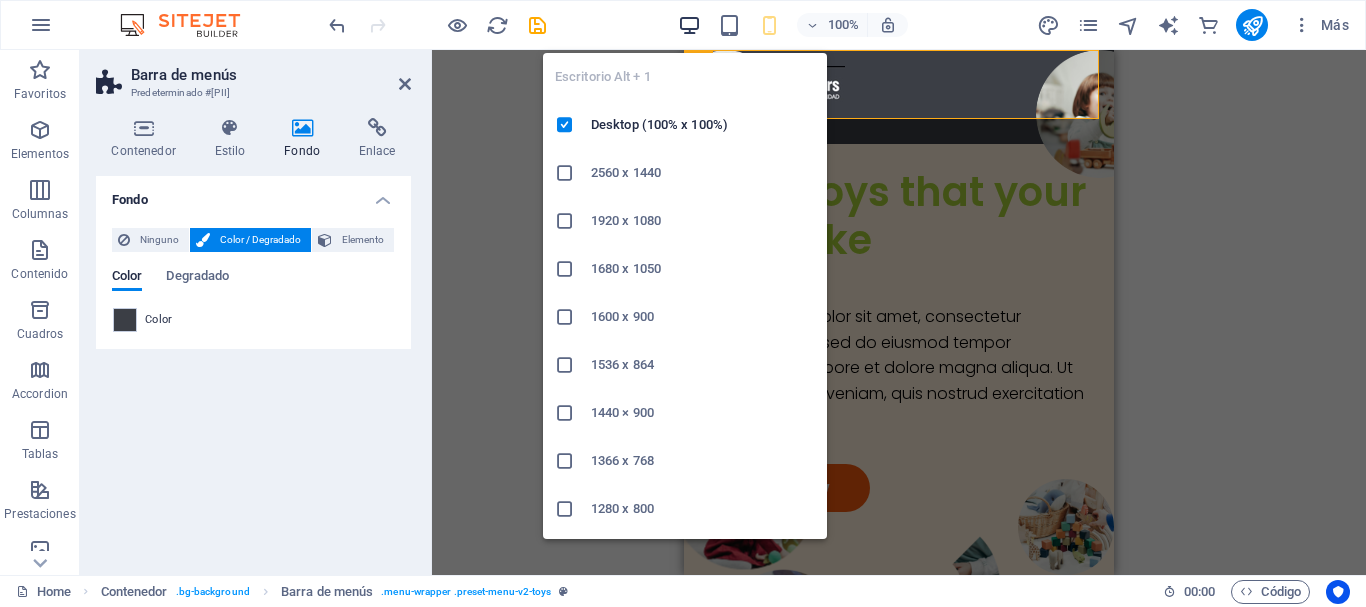 click at bounding box center (689, 25) 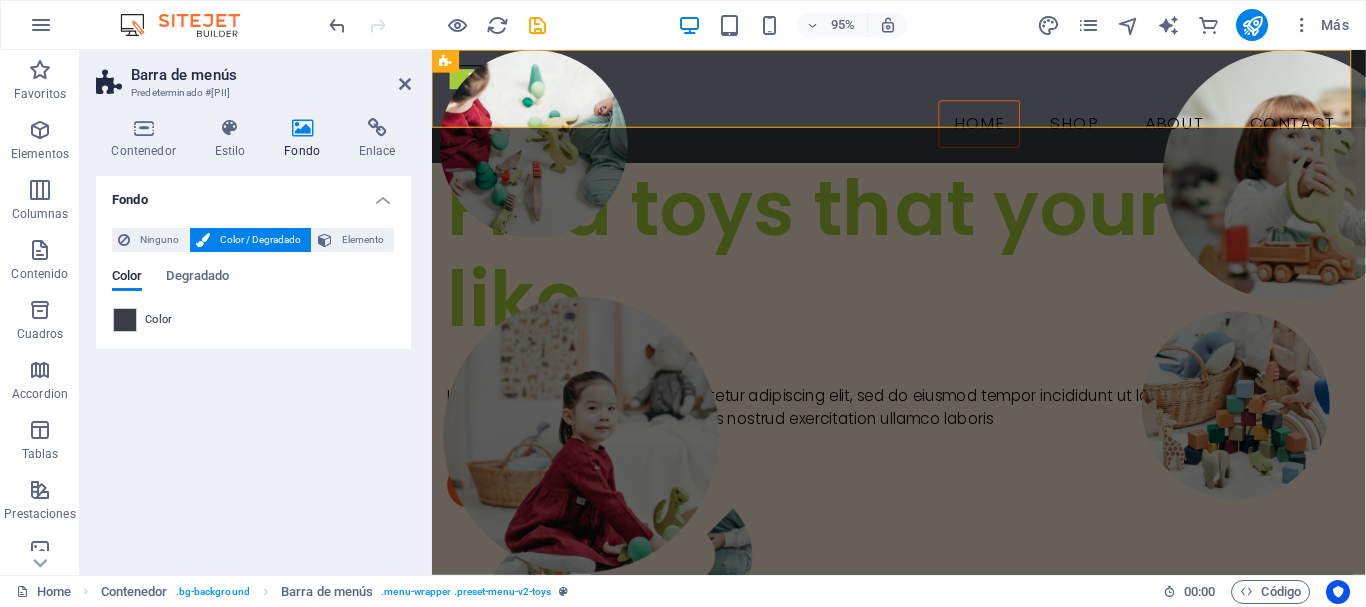 click on "Fondo Ninguno Color / Degradado Elemento Estirar fondo a ancho completo Superposición de colores Sitúa una superposición sobre el fondo para colorearla Parallax 0 % Imagen Control deslizante de imágenes Mapa Video YouTube Vimeo HTML Color Degradado Color Un elemento principal contiene un fondo. Editar fondo en el elemento principal" at bounding box center [253, 367] 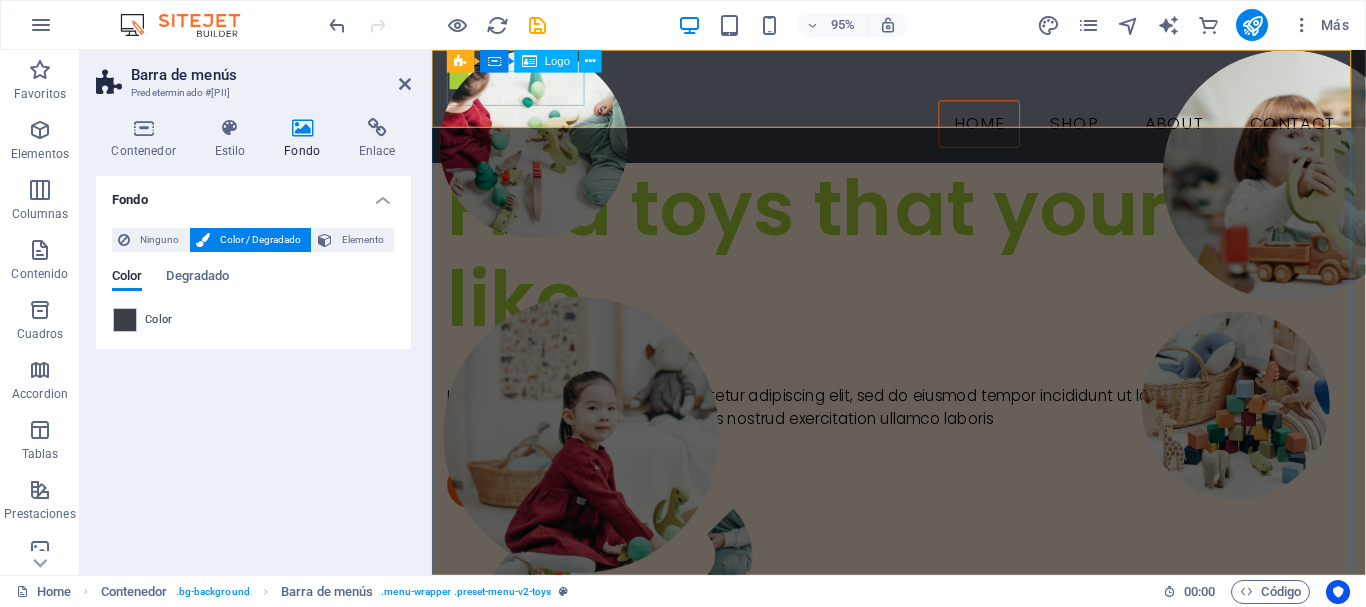 click on "Logo" at bounding box center (557, 61) 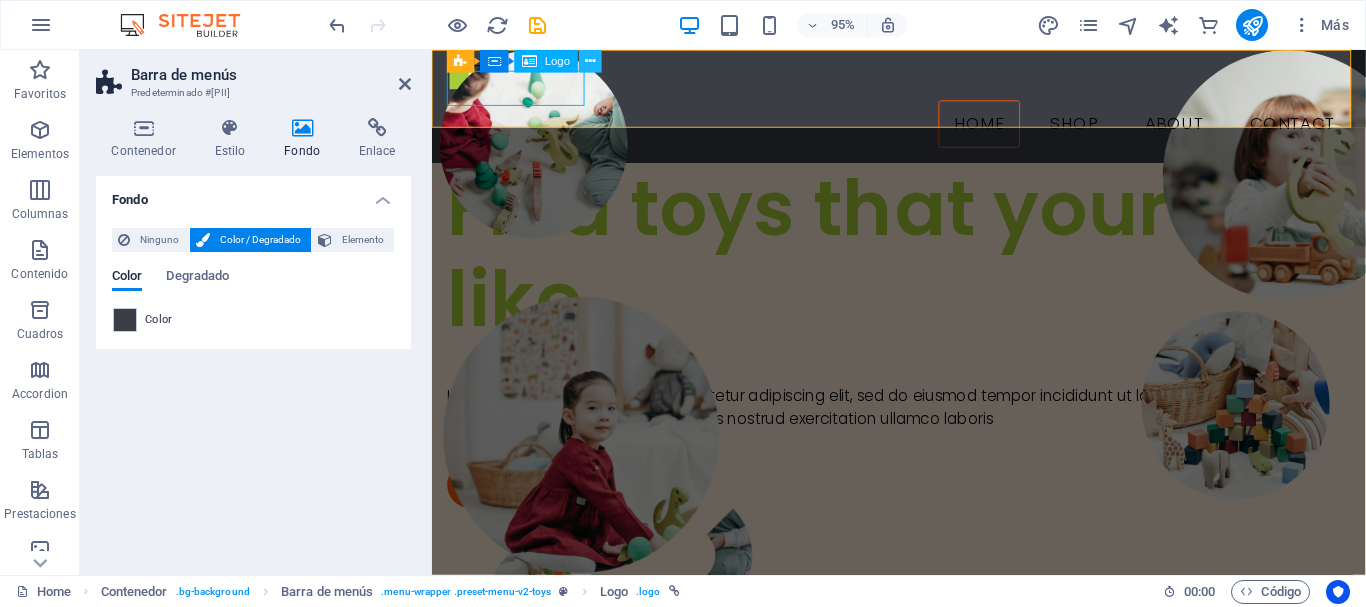 click at bounding box center [590, 61] 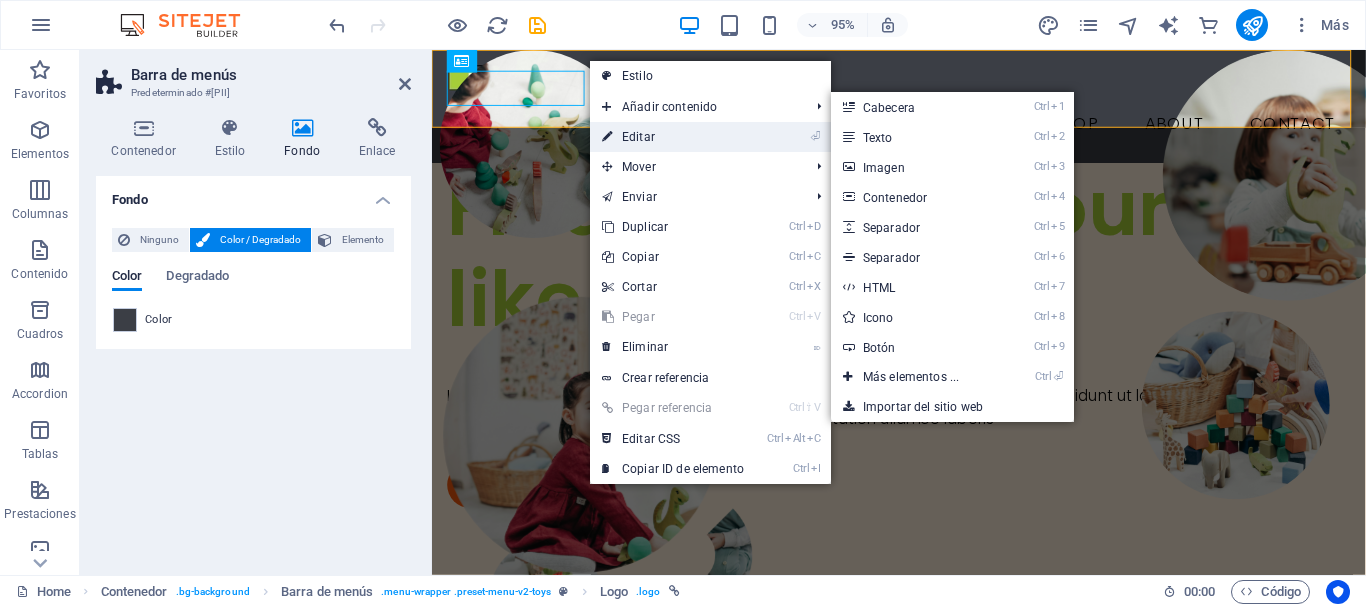 click on "⏎  Editar" at bounding box center (673, 137) 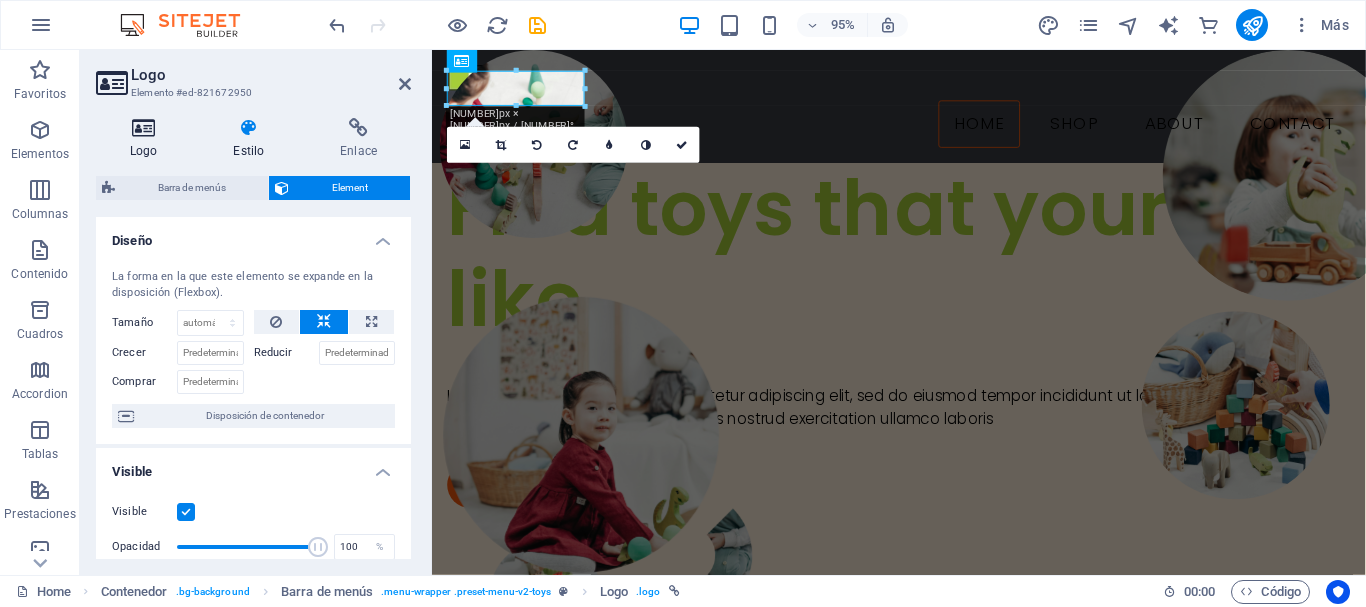 click on "Logo" at bounding box center (147, 139) 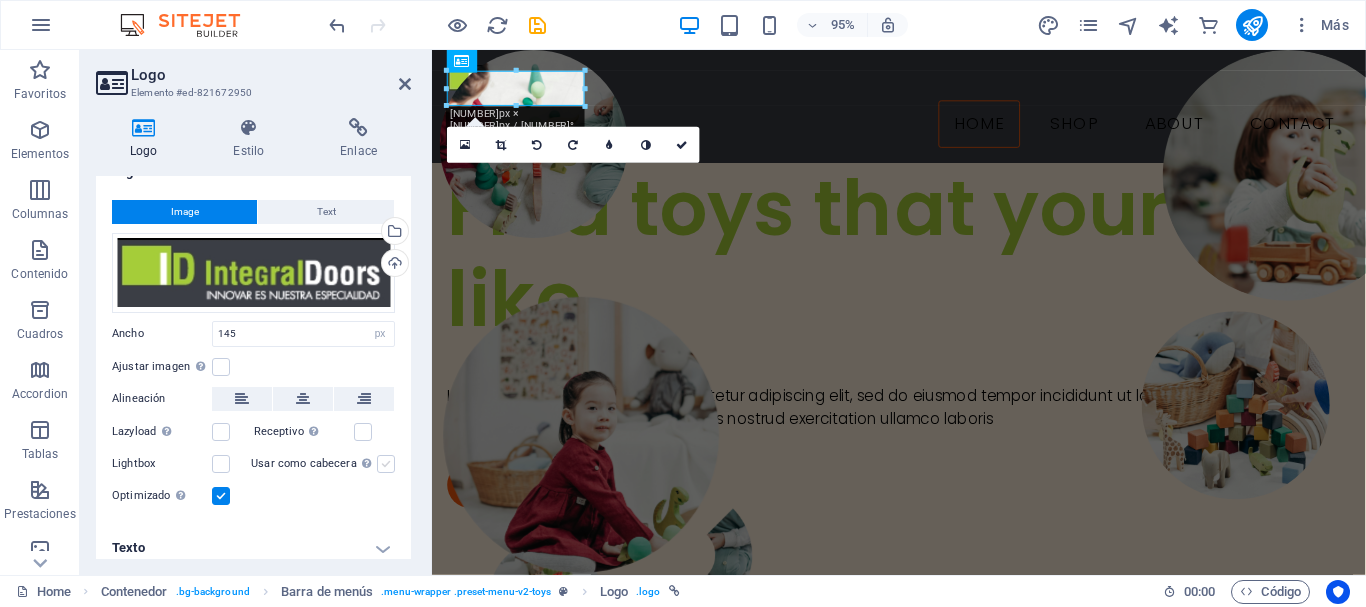 scroll, scrollTop: 41, scrollLeft: 0, axis: vertical 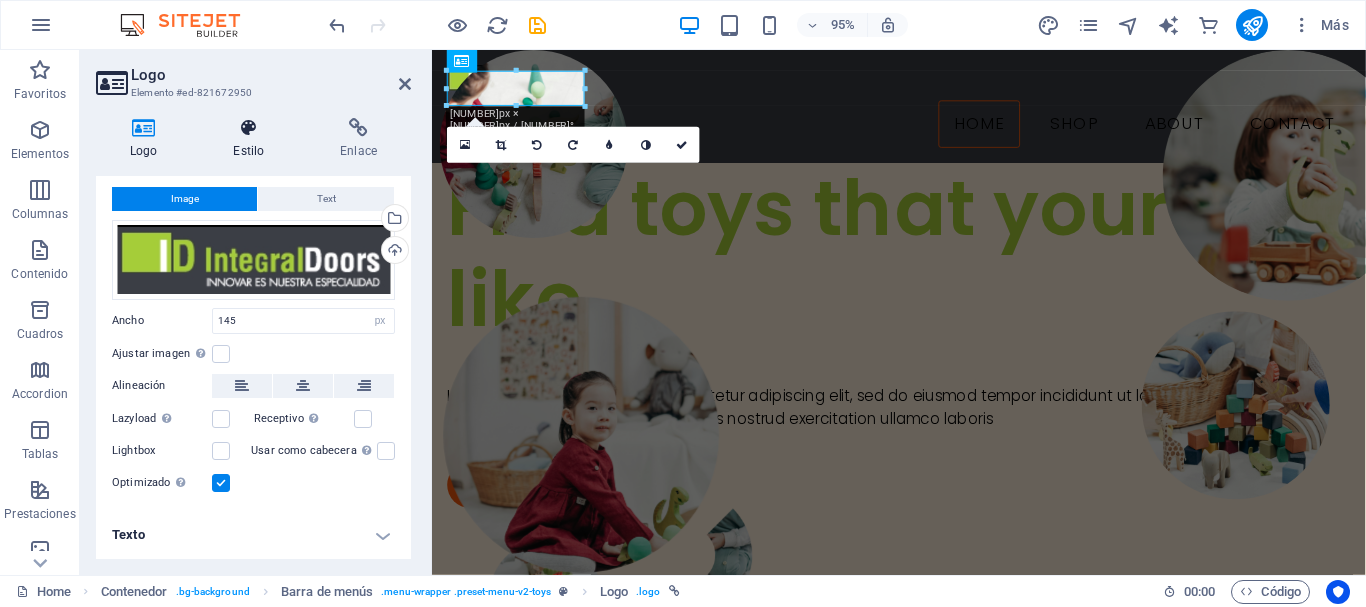 click on "Estilo" at bounding box center [252, 139] 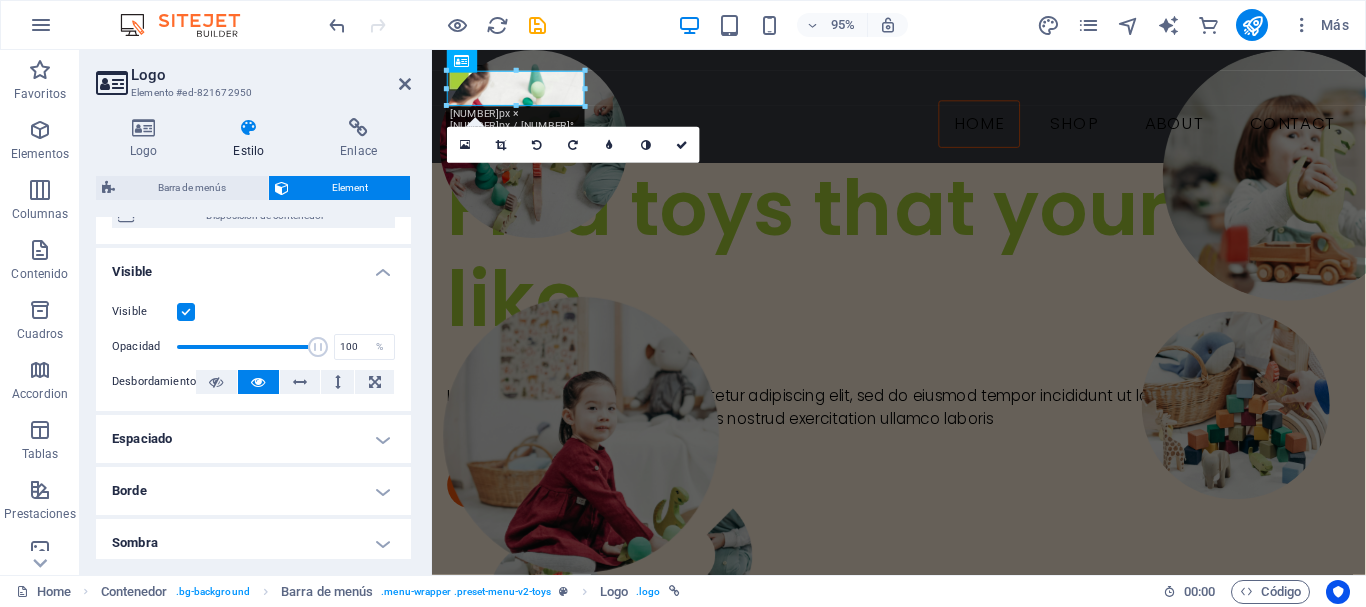 scroll, scrollTop: 300, scrollLeft: 0, axis: vertical 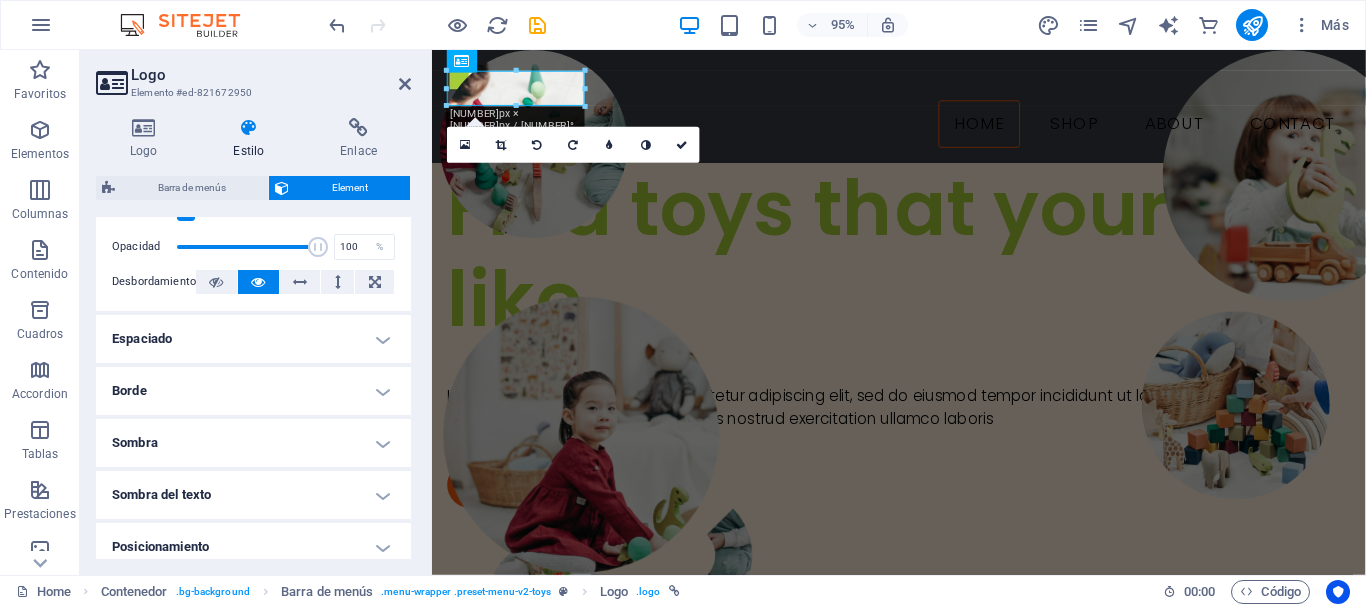 click on "Sombra" at bounding box center (253, 443) 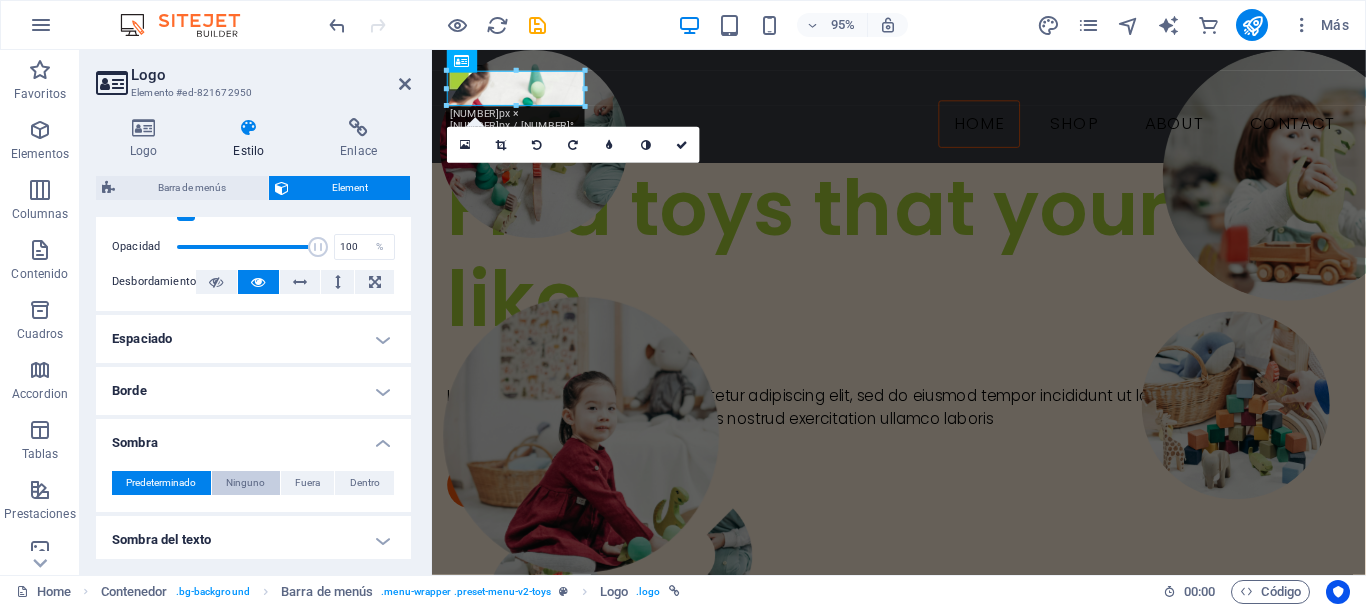 click on "Ninguno" at bounding box center [245, 483] 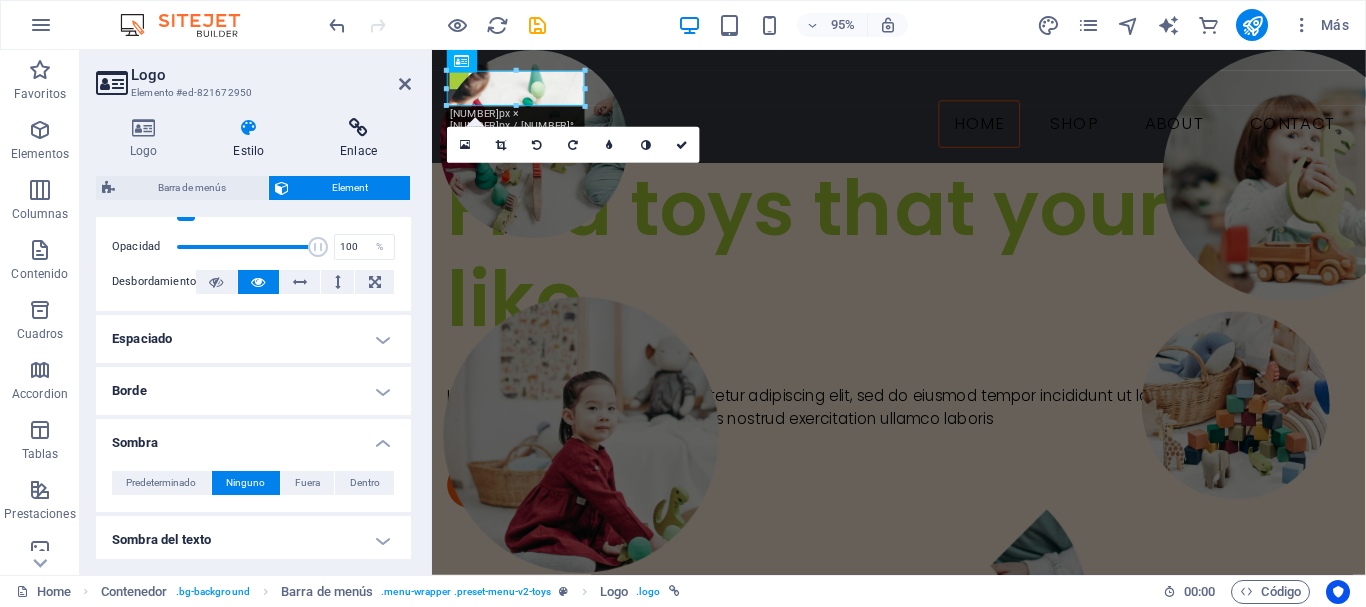 click at bounding box center (358, 128) 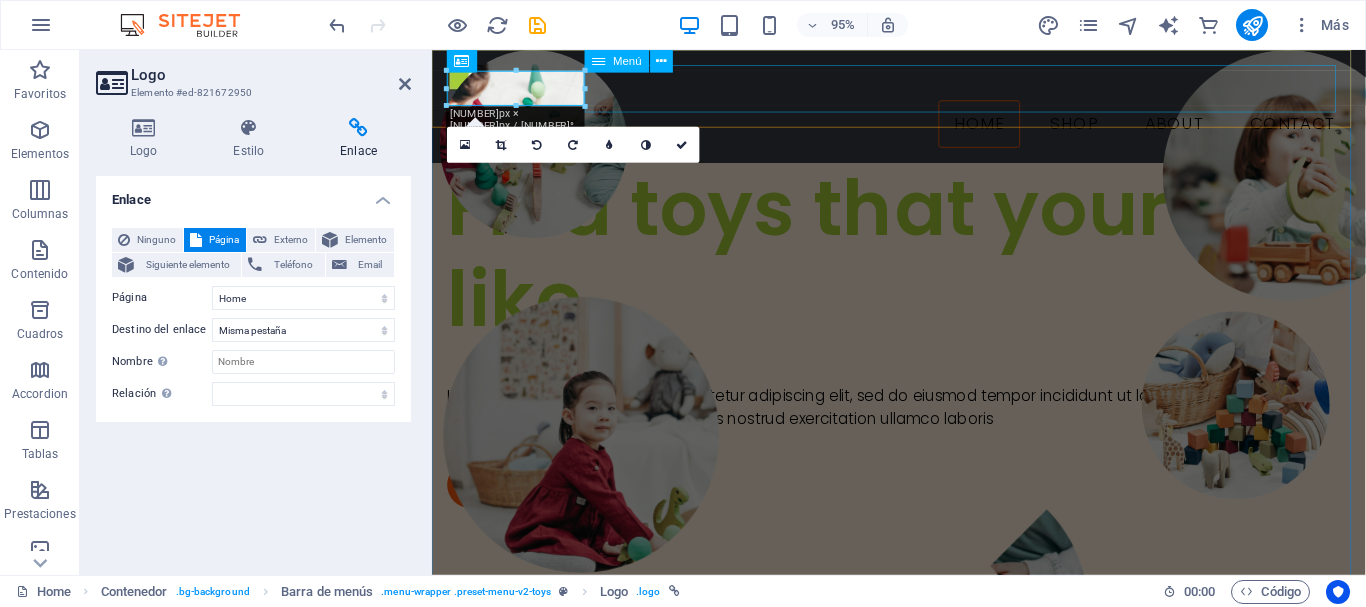 click on "Home Shop About Contact" at bounding box center [923, 128] 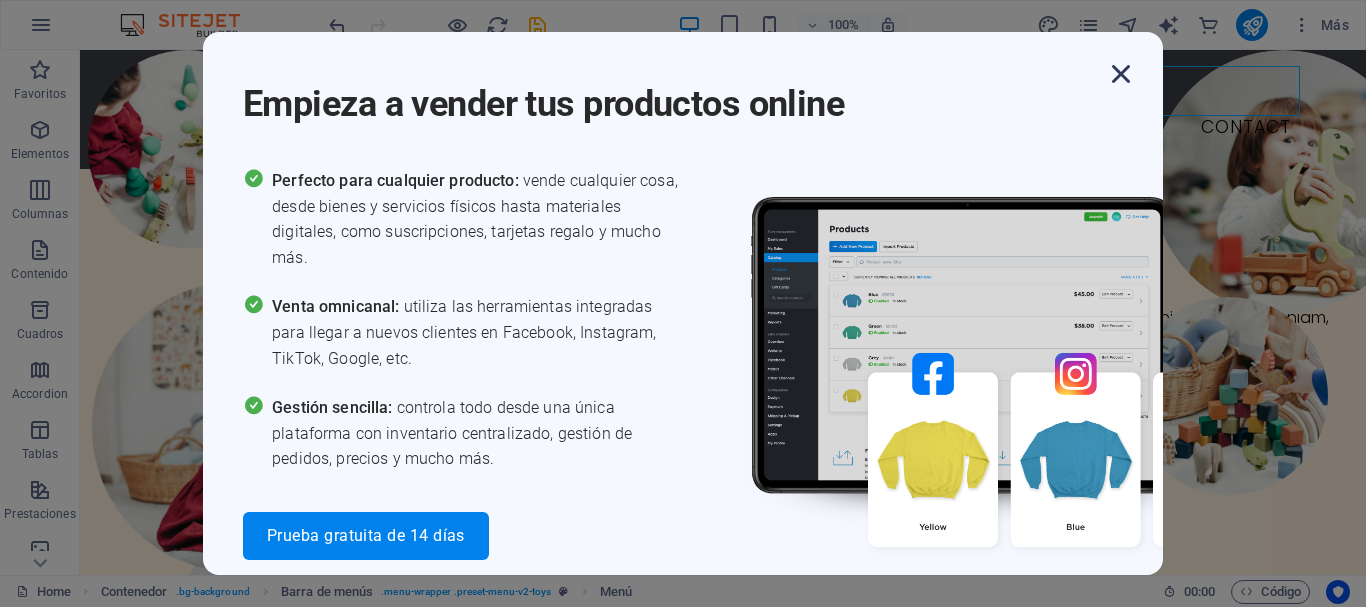 click at bounding box center [1121, 74] 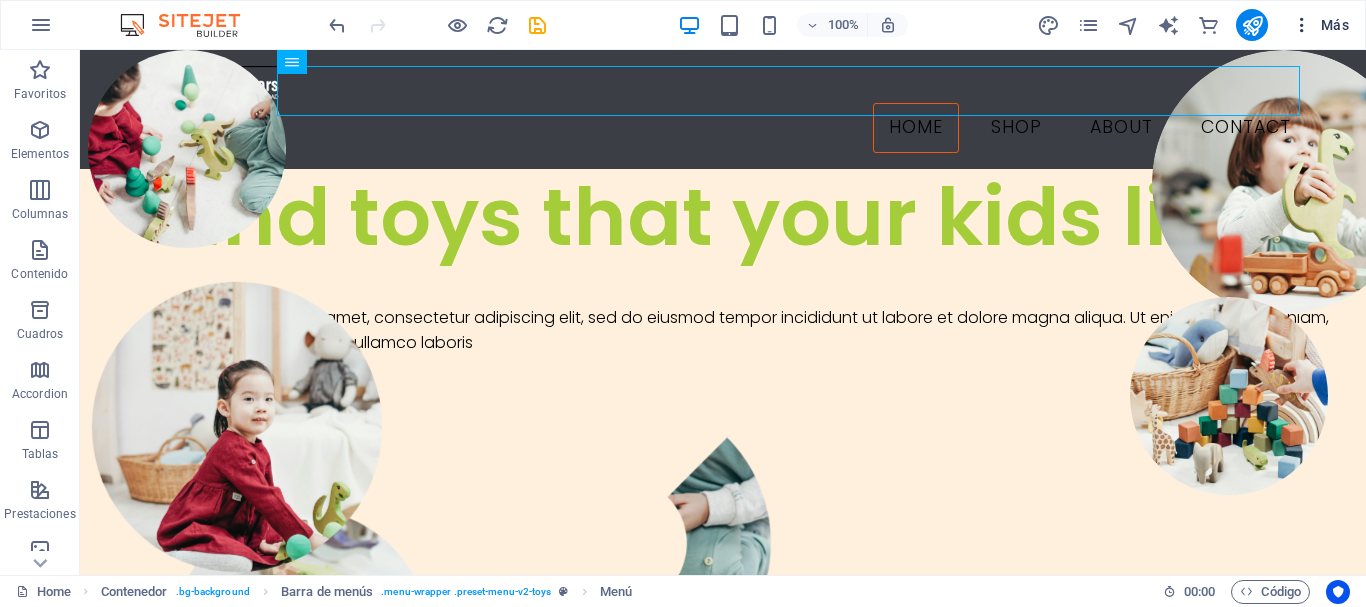 click at bounding box center (1302, 25) 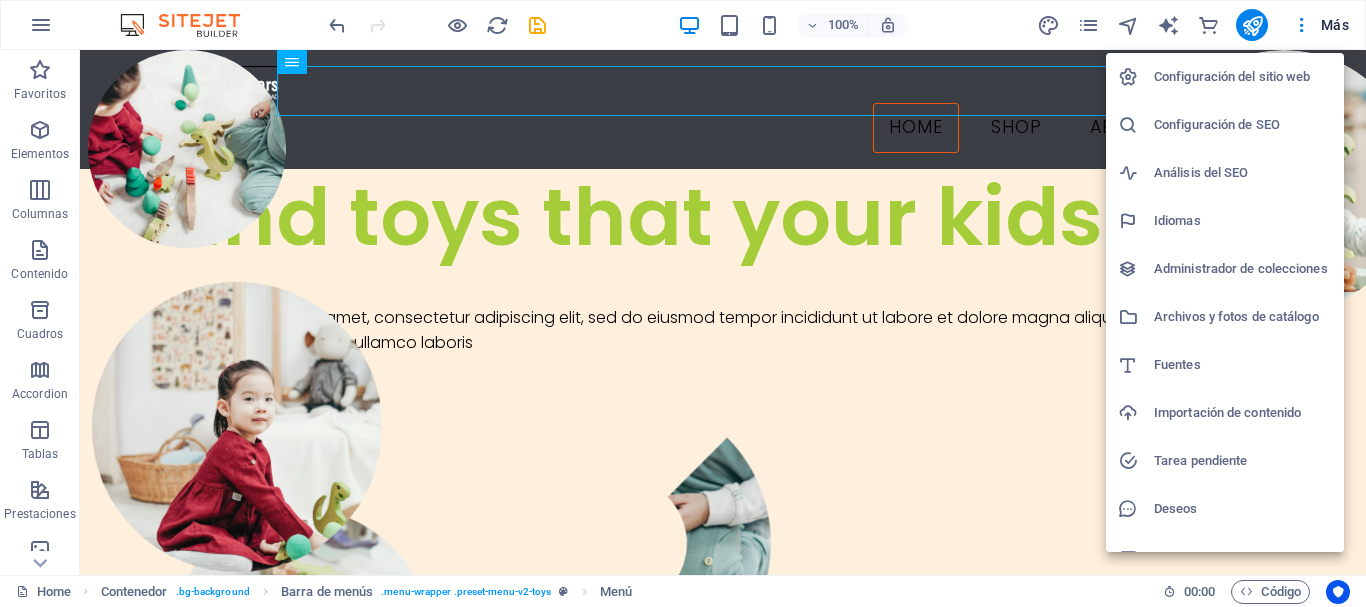 click at bounding box center [683, 303] 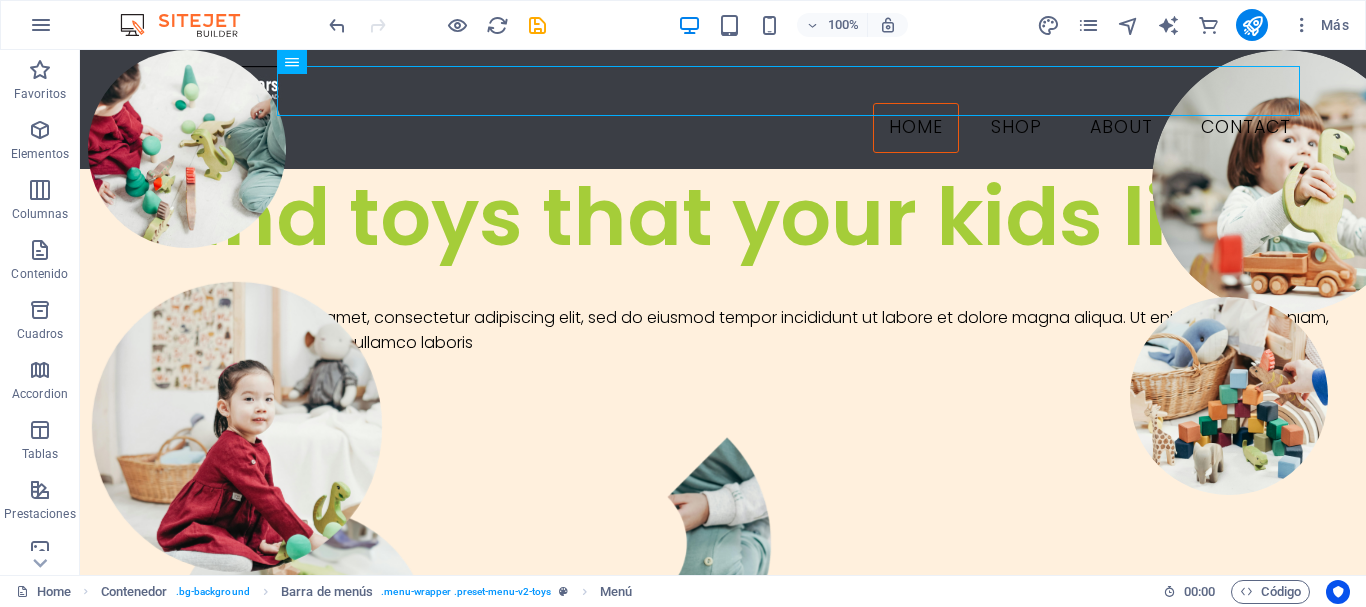 click at bounding box center [1088, 25] 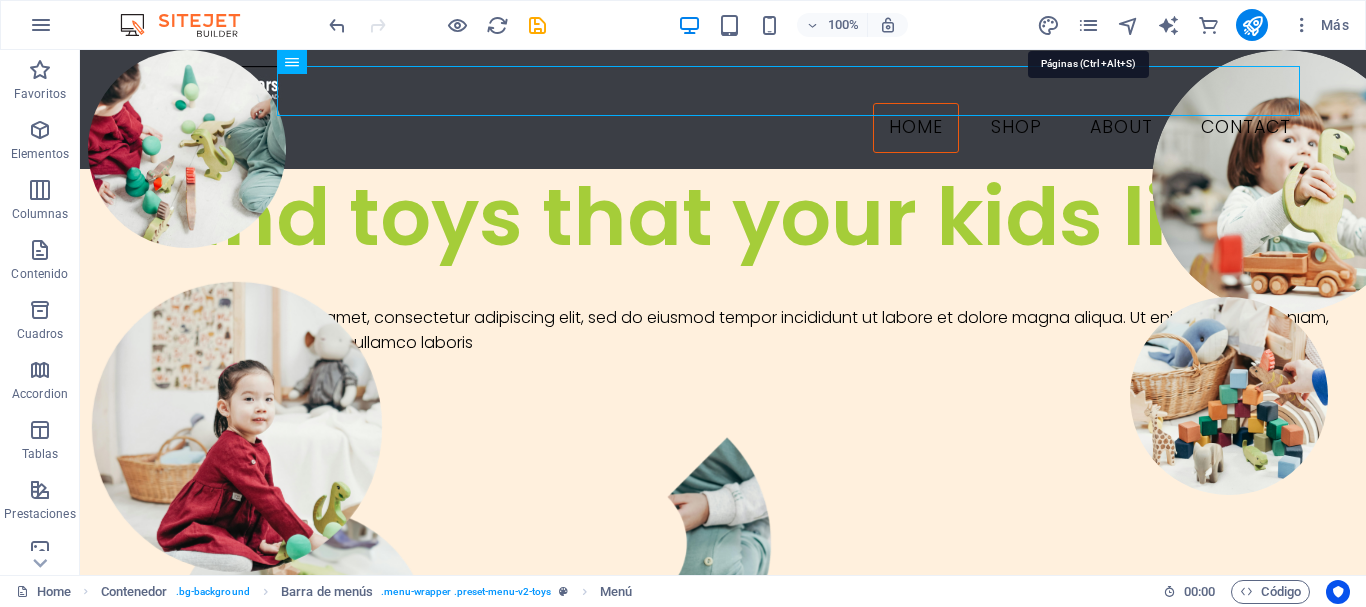 click at bounding box center (1088, 25) 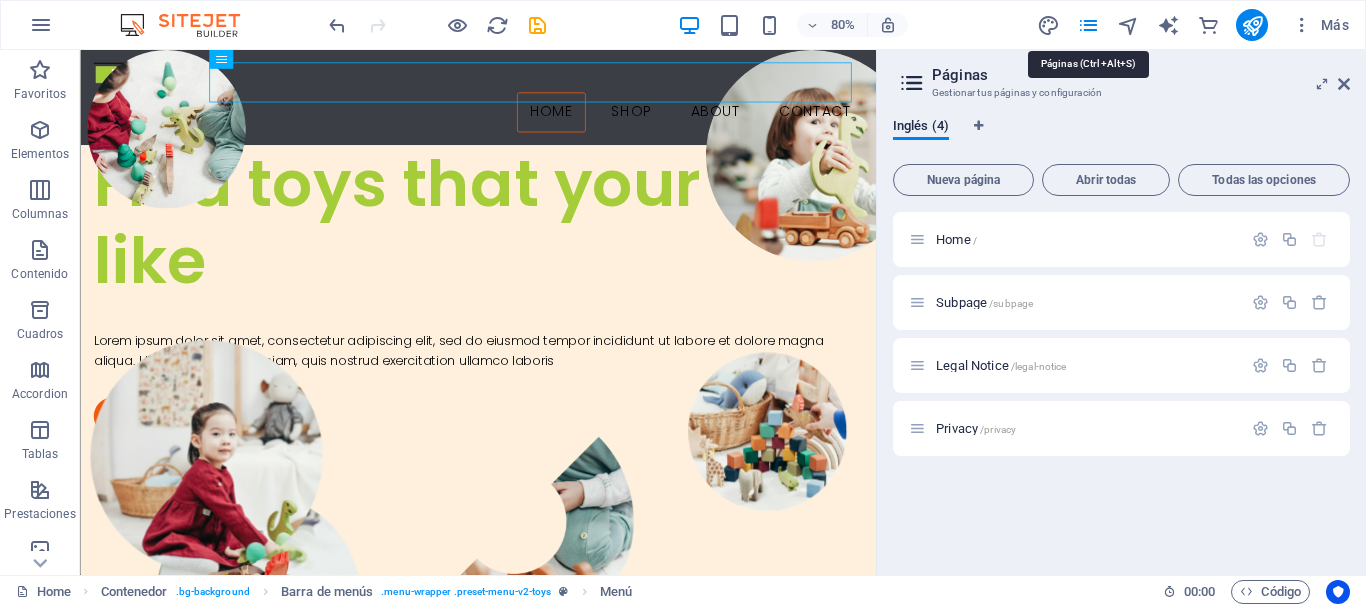 click at bounding box center (1088, 25) 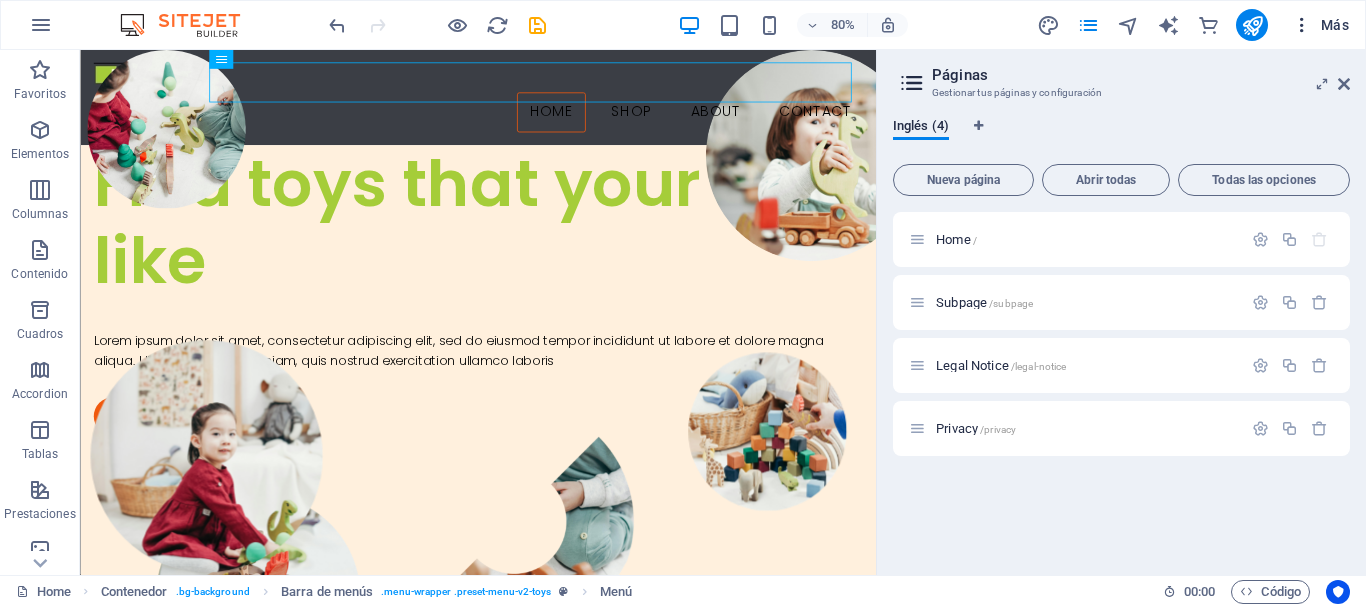 click at bounding box center [1302, 25] 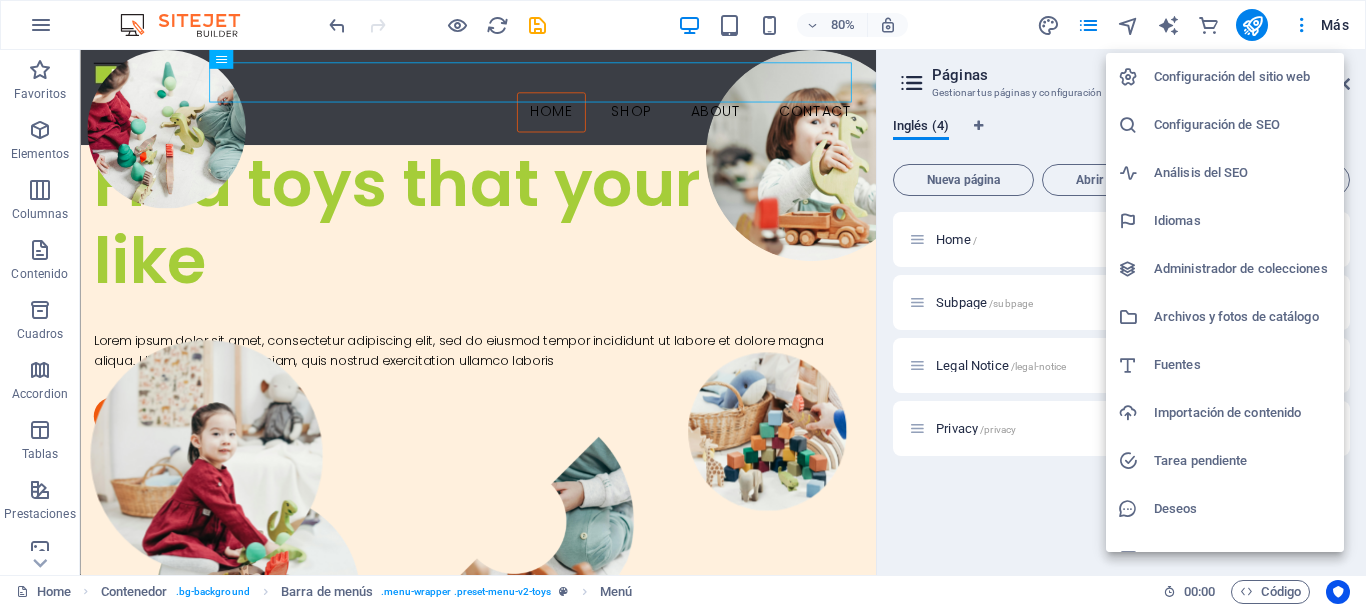 click on "Configuración del sitio web" at bounding box center [1243, 77] 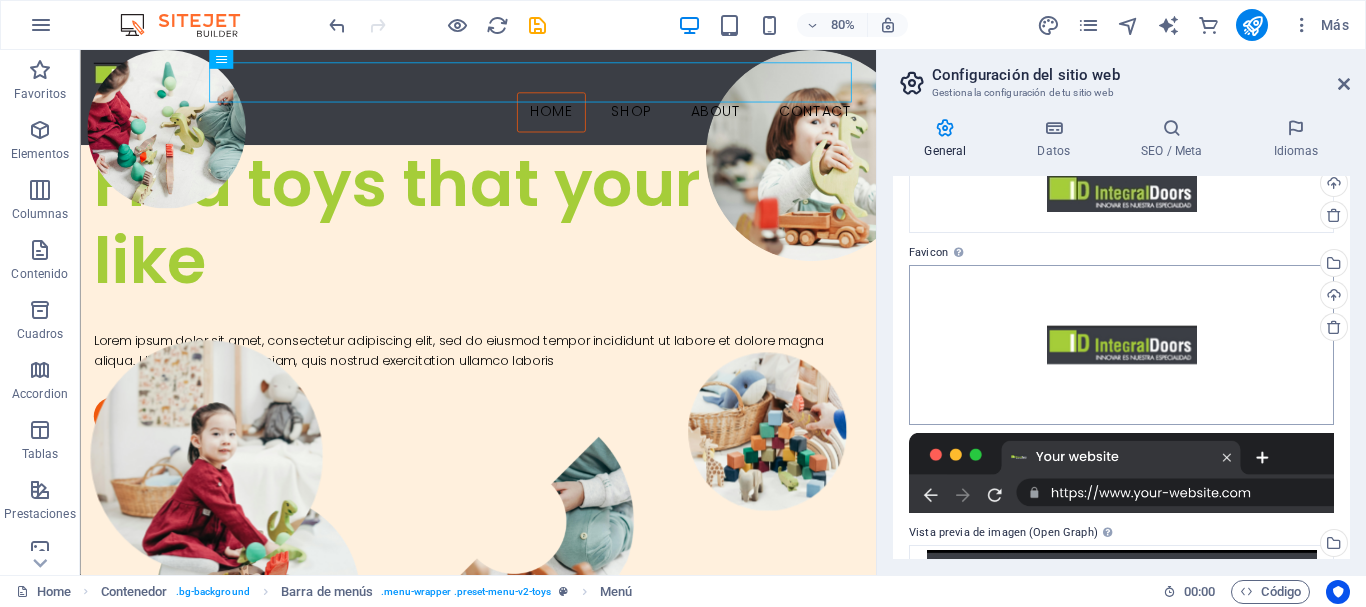 scroll, scrollTop: 230, scrollLeft: 0, axis: vertical 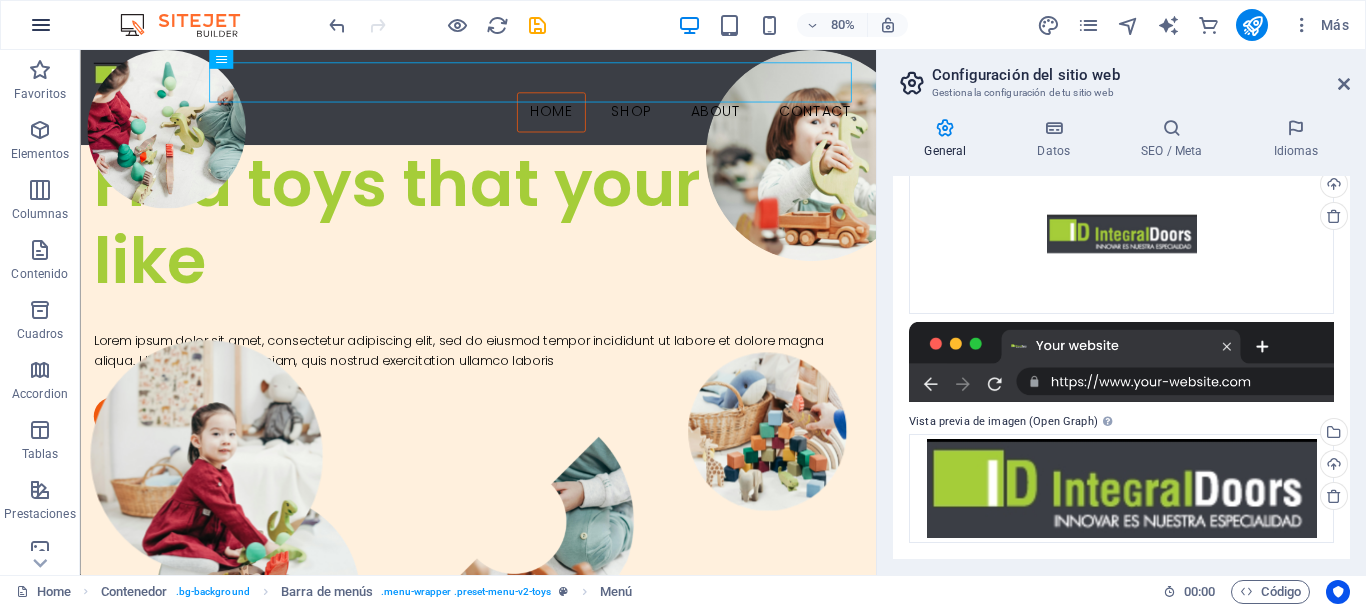 click at bounding box center [41, 25] 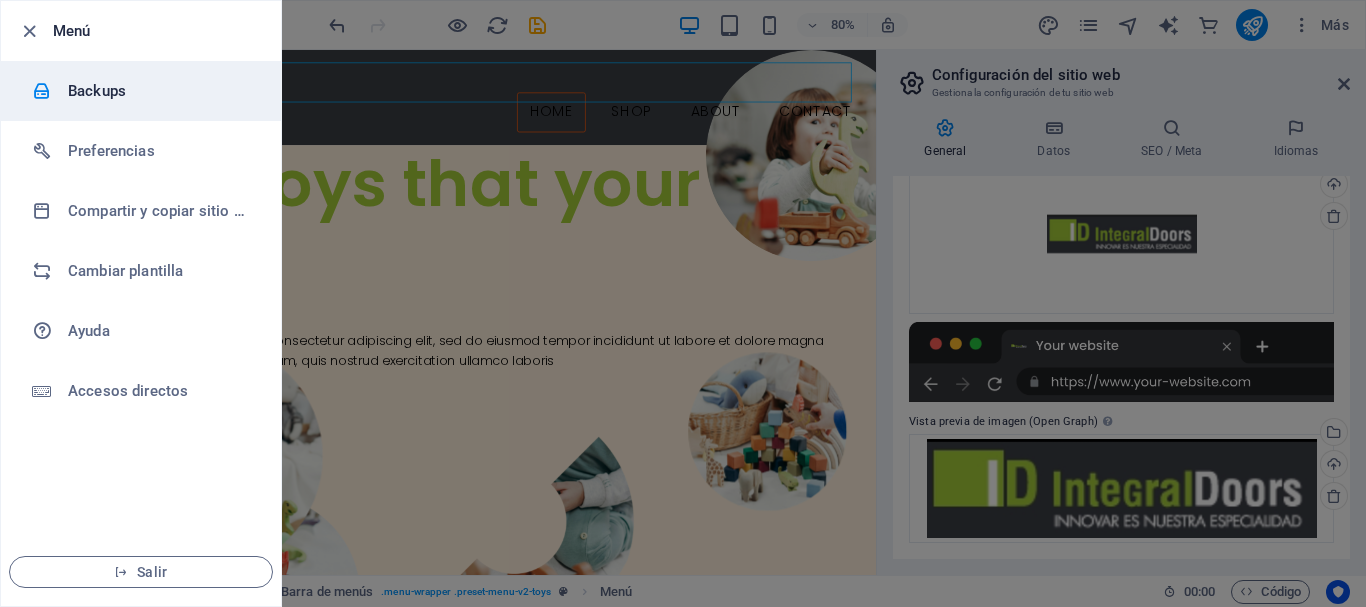 click at bounding box center (50, 91) 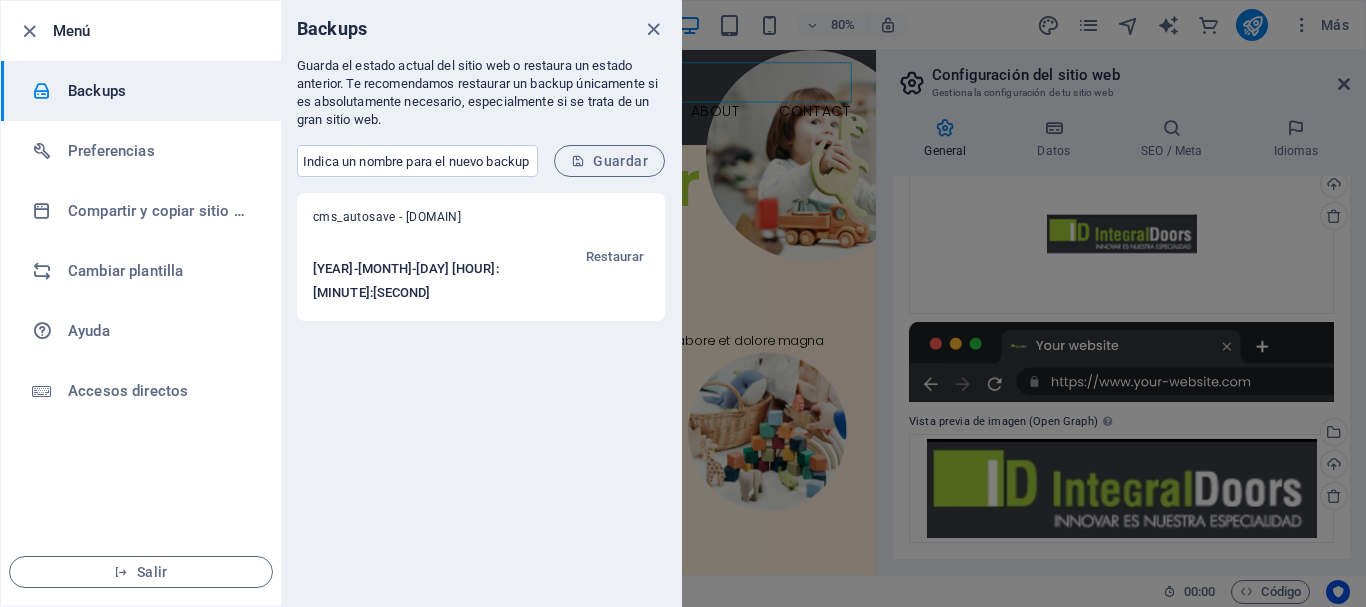 click at bounding box center (653, 29) 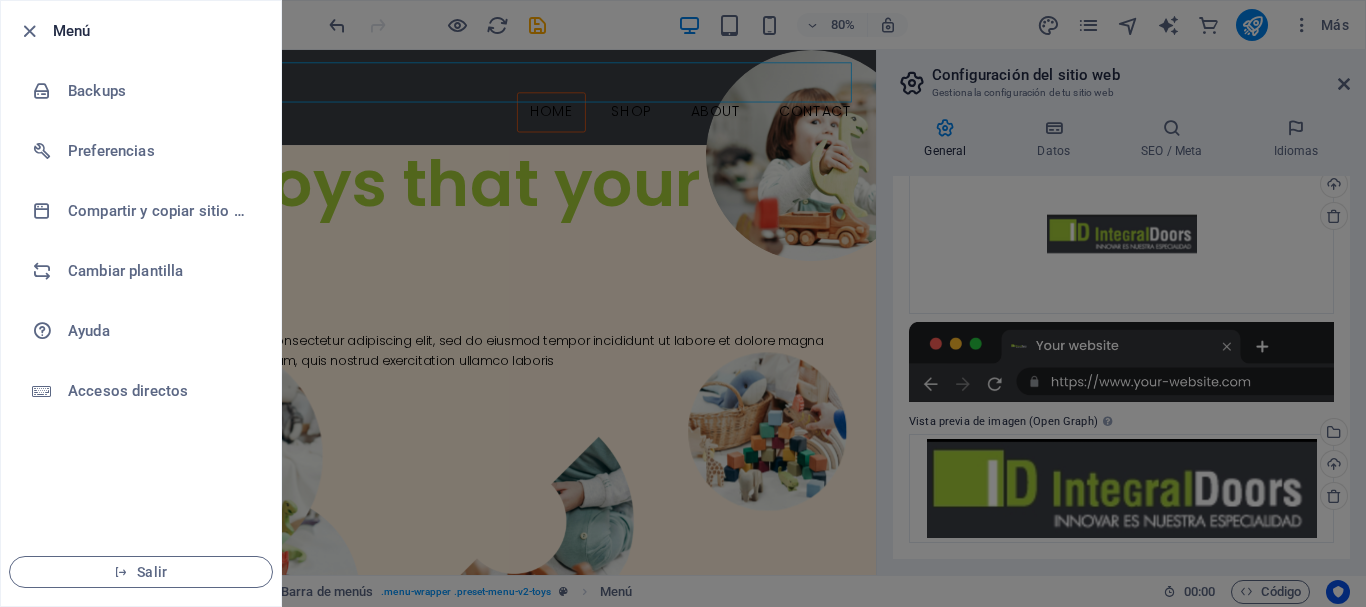 drag, startPoint x: 1357, startPoint y: 38, endPoint x: 1348, endPoint y: 83, distance: 45.891174 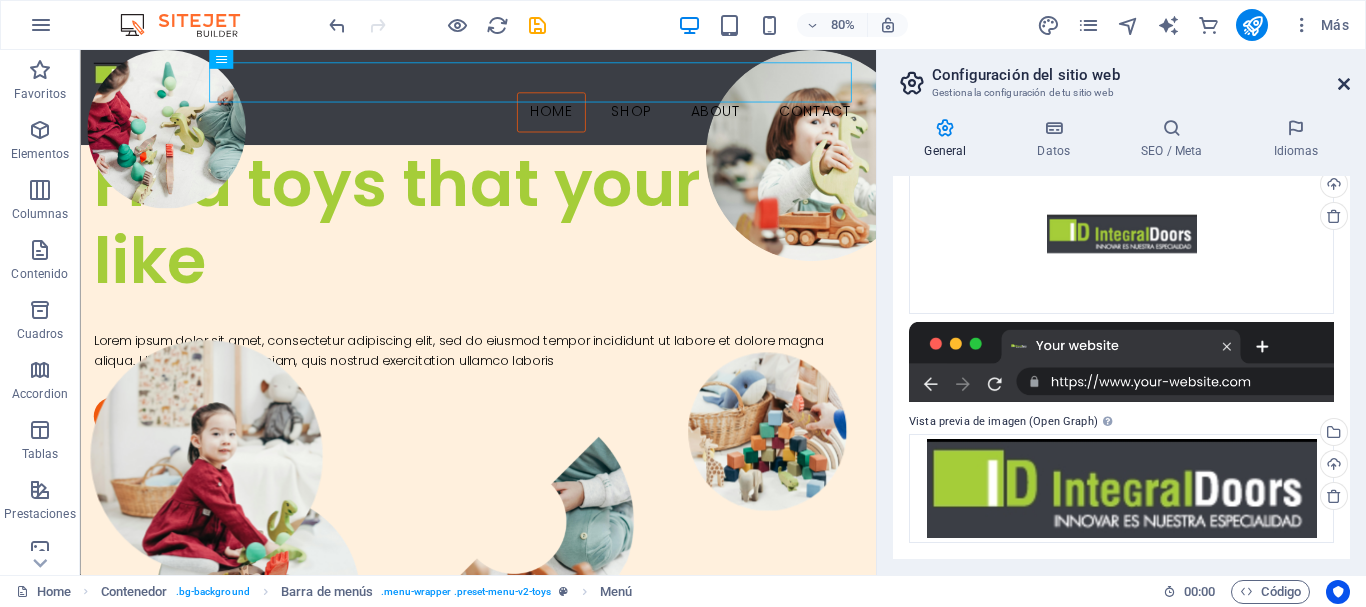 click at bounding box center (1344, 84) 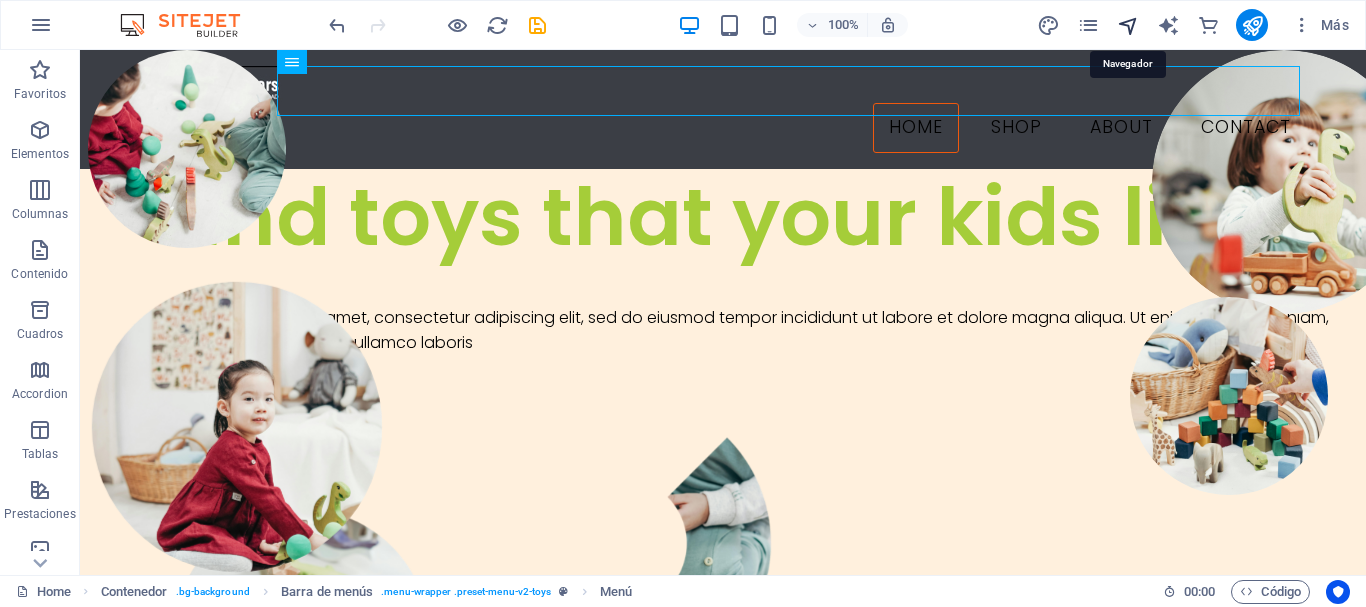 click at bounding box center (1128, 25) 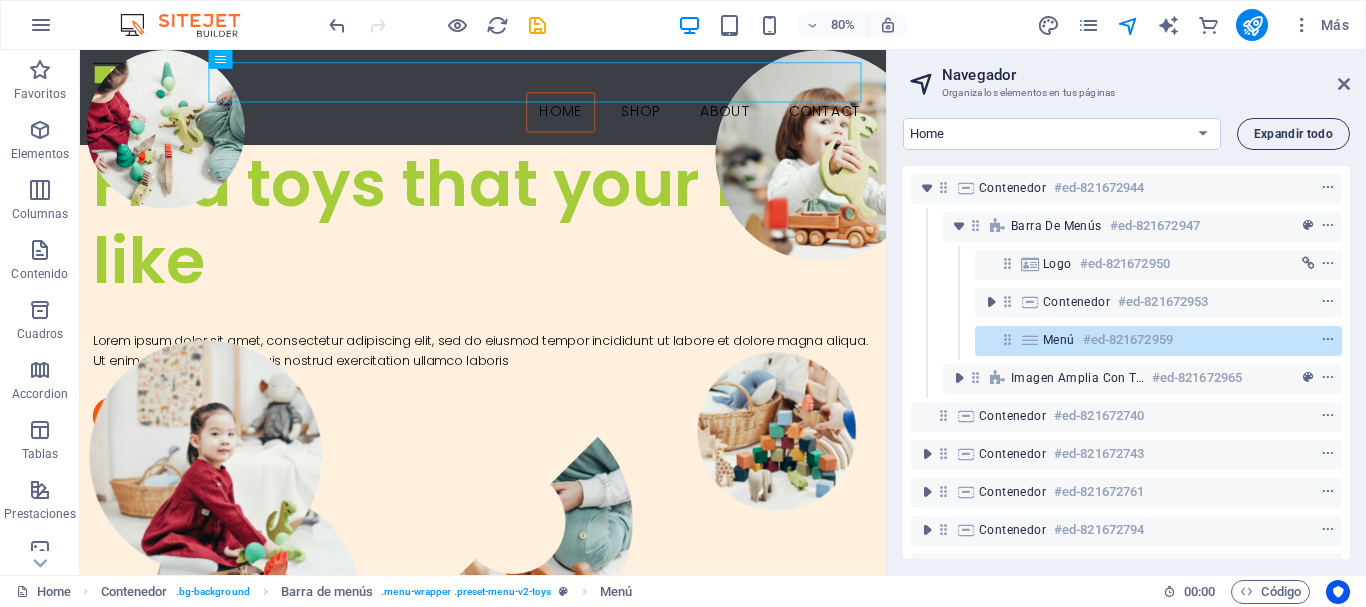 click on "Expandir todo" at bounding box center [1293, 134] 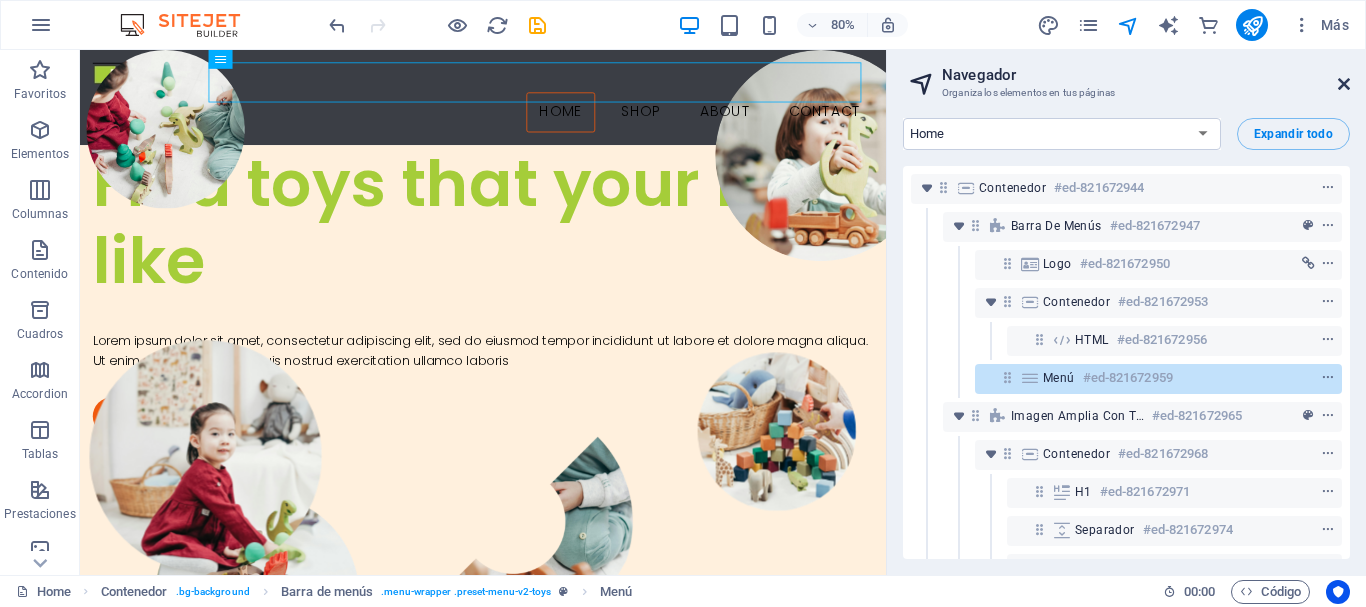 click at bounding box center (1344, 84) 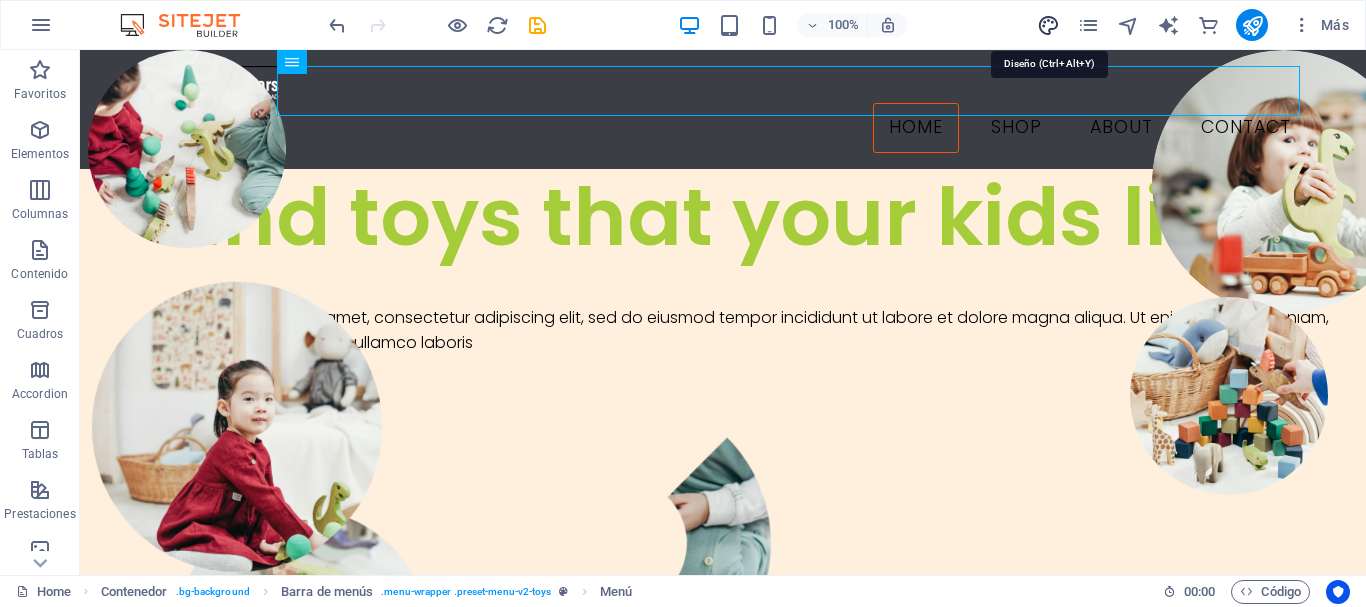 click at bounding box center [1048, 25] 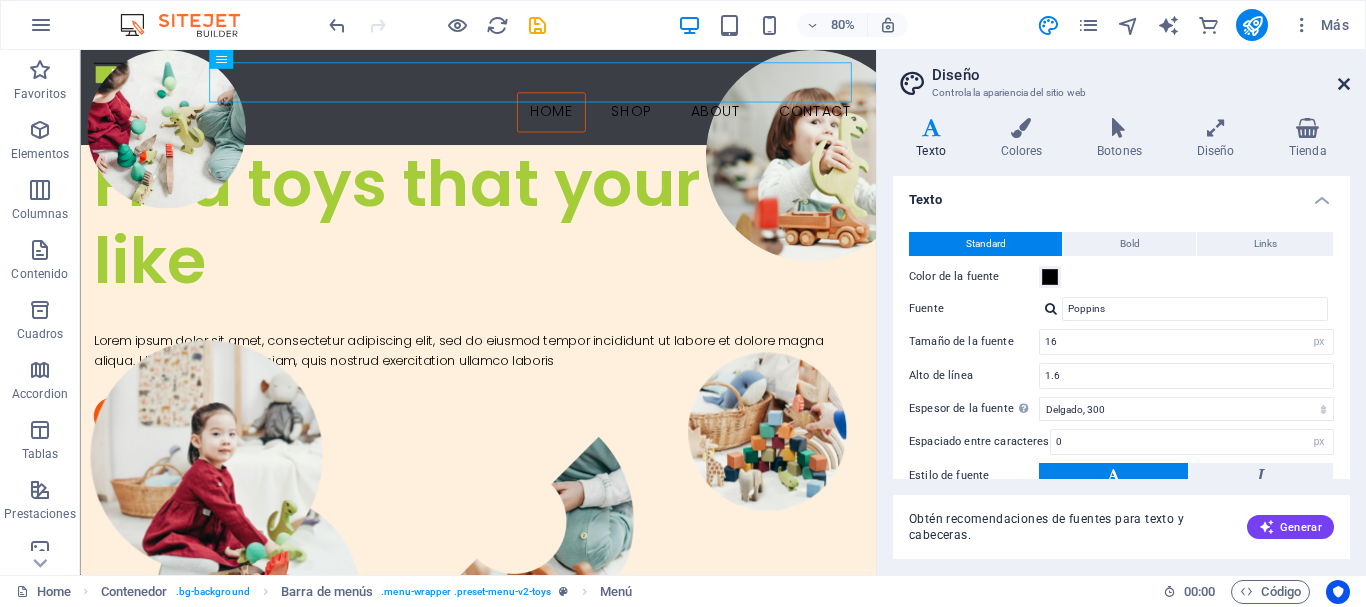 click at bounding box center (1344, 84) 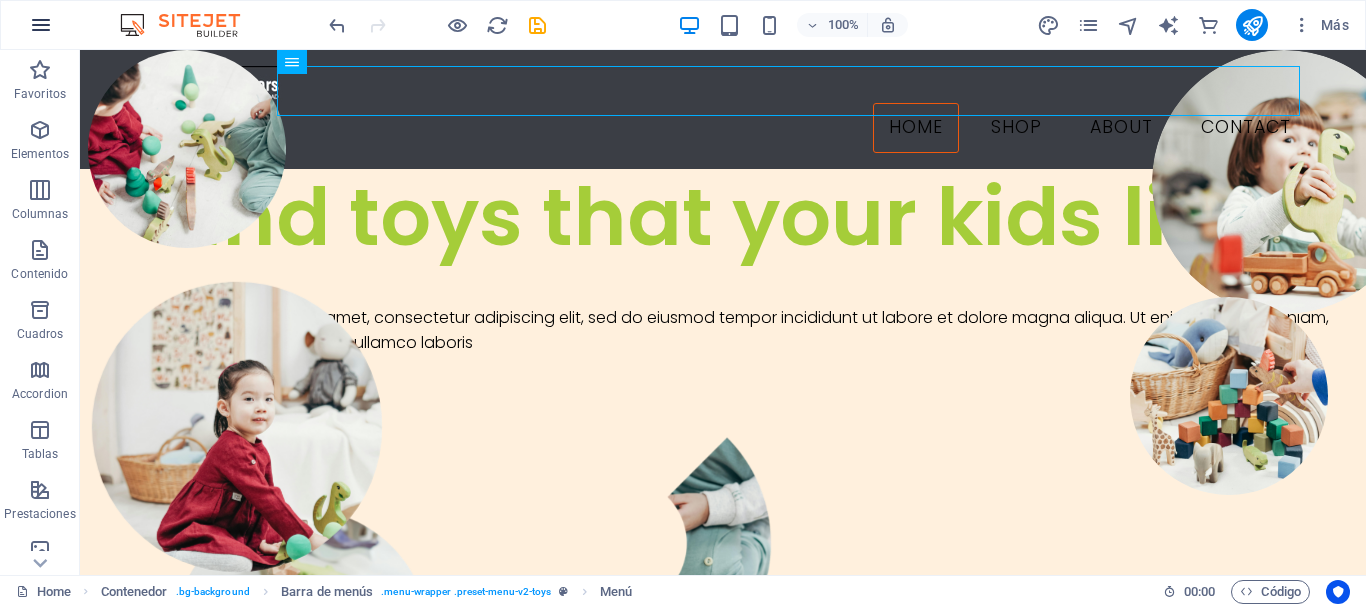 click at bounding box center (41, 25) 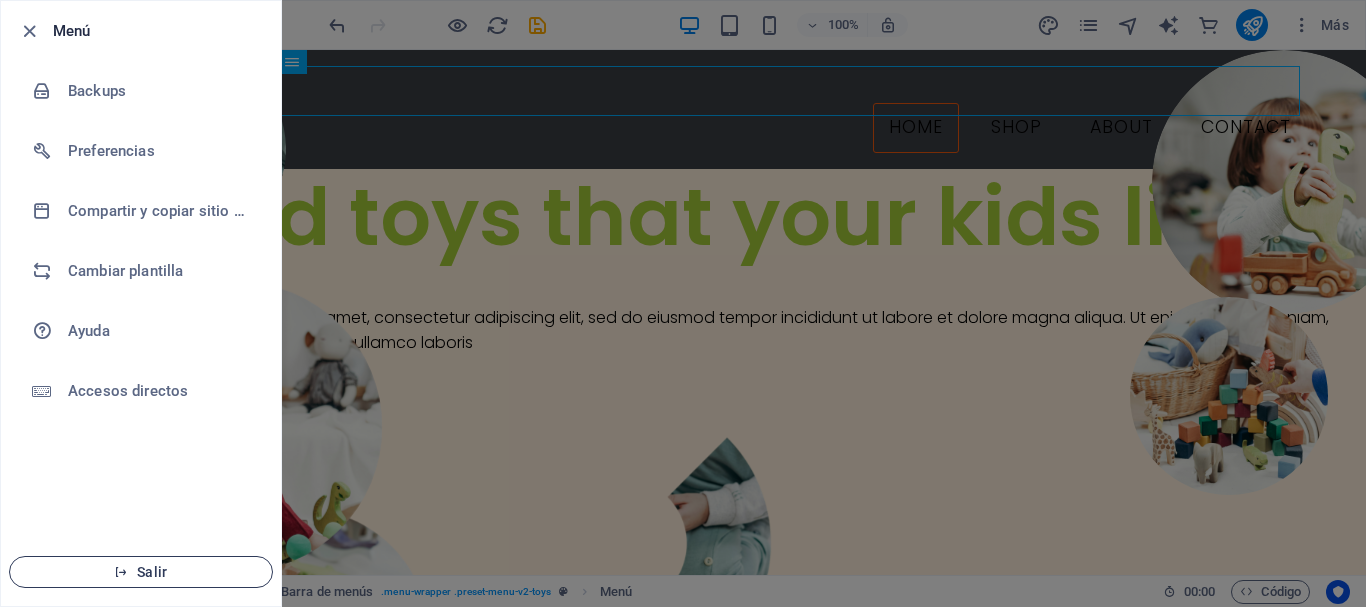 click on "Salir" at bounding box center [141, 572] 